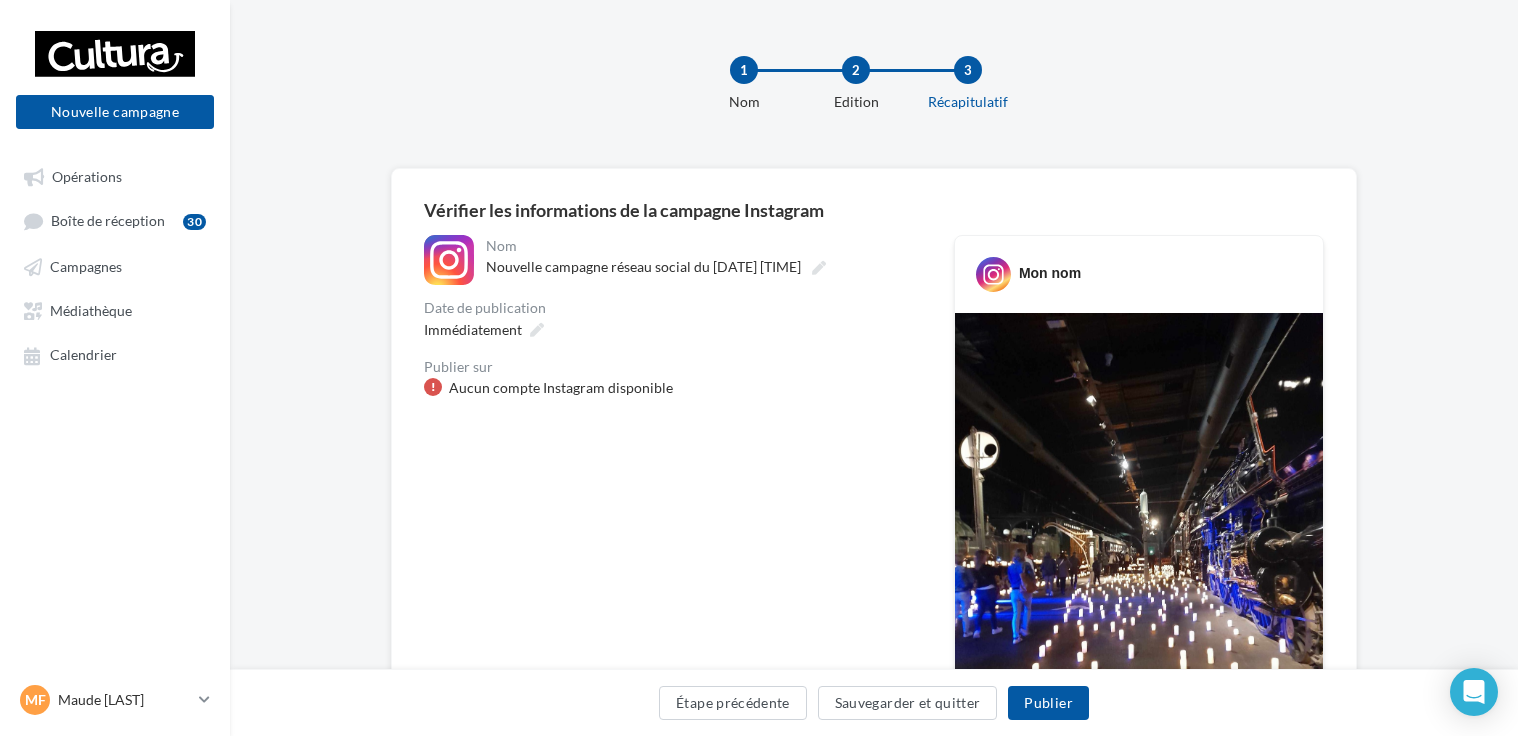 scroll, scrollTop: 0, scrollLeft: 0, axis: both 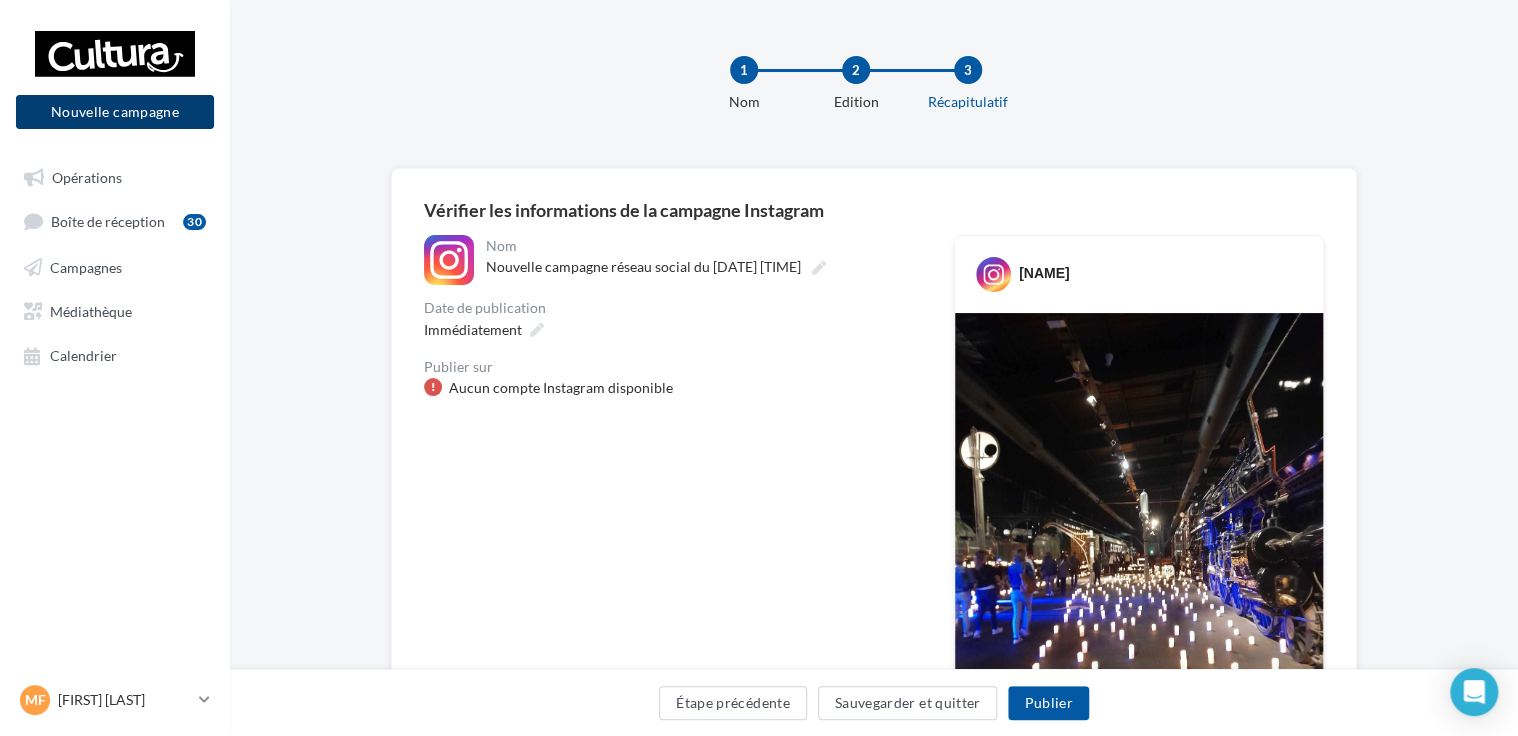 click on "Nouvelle campagne" at bounding box center [115, 112] 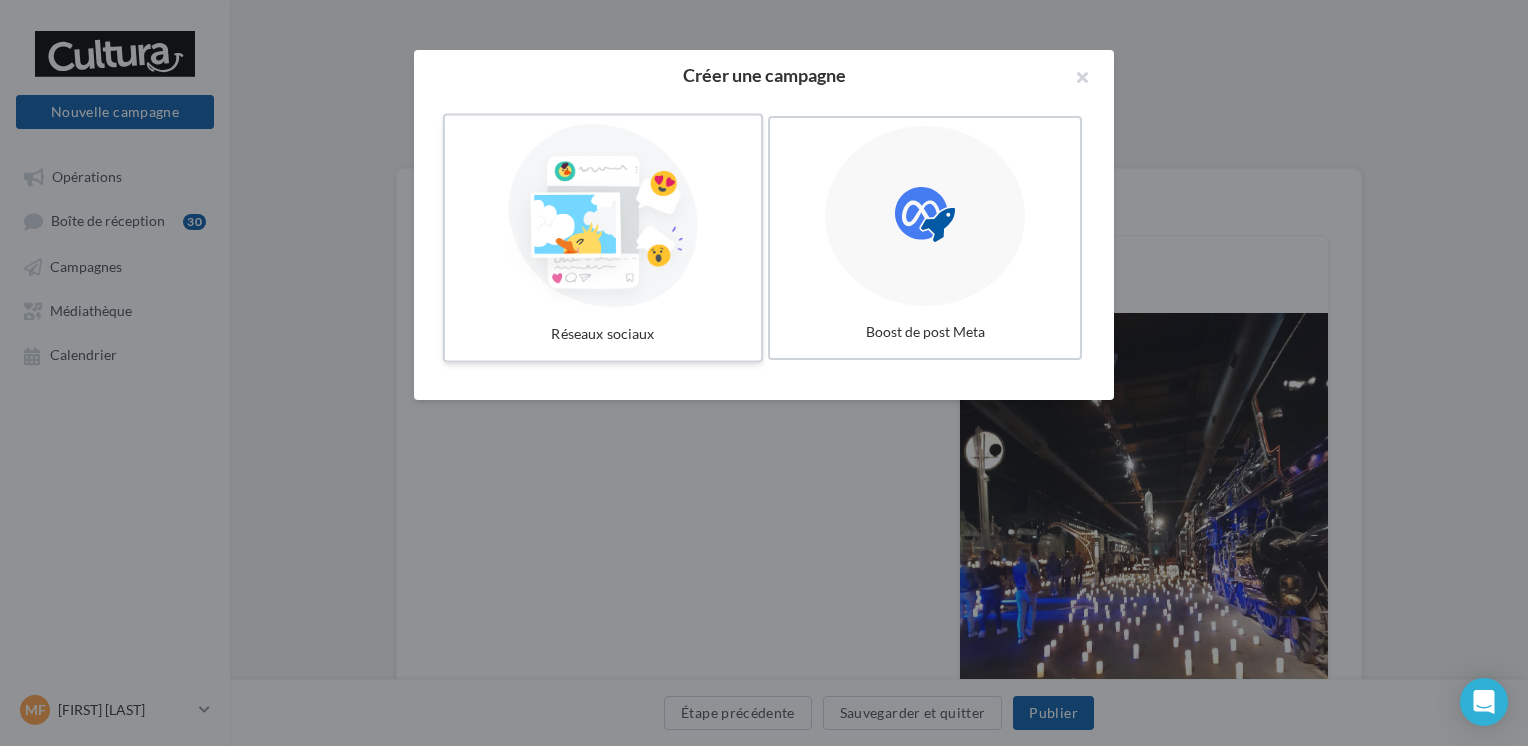click at bounding box center [603, 216] 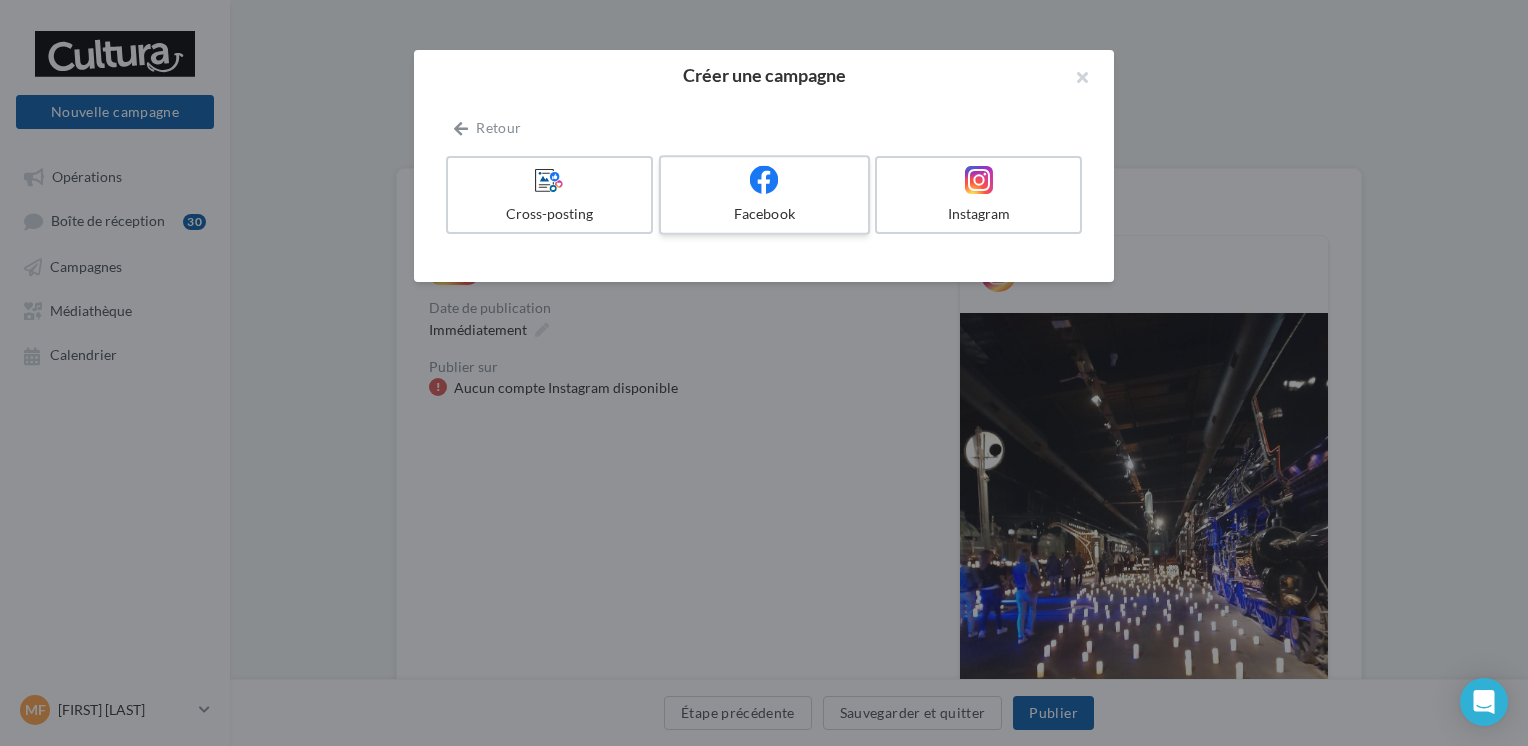 click on "Facebook" at bounding box center (764, 214) 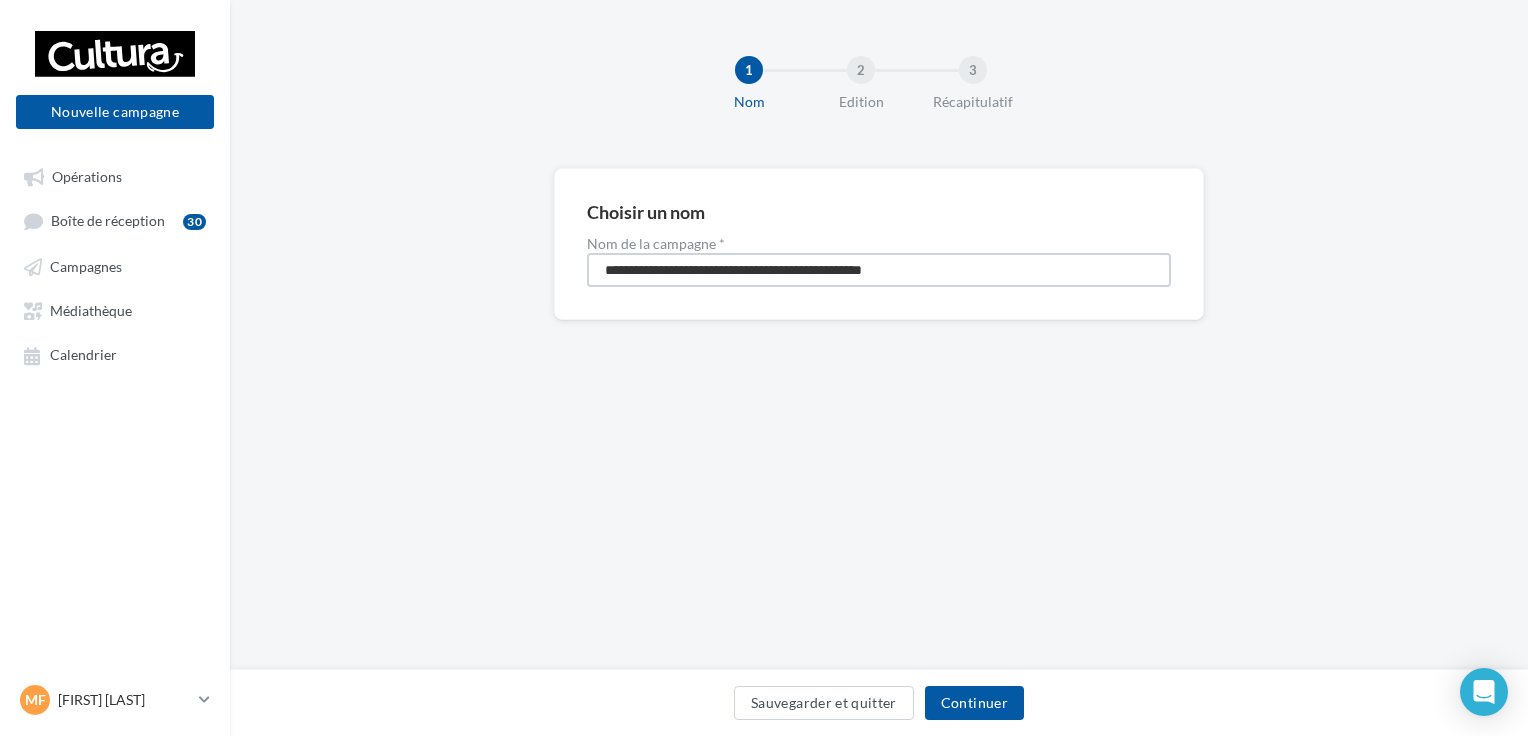 click on "**********" at bounding box center [879, 270] 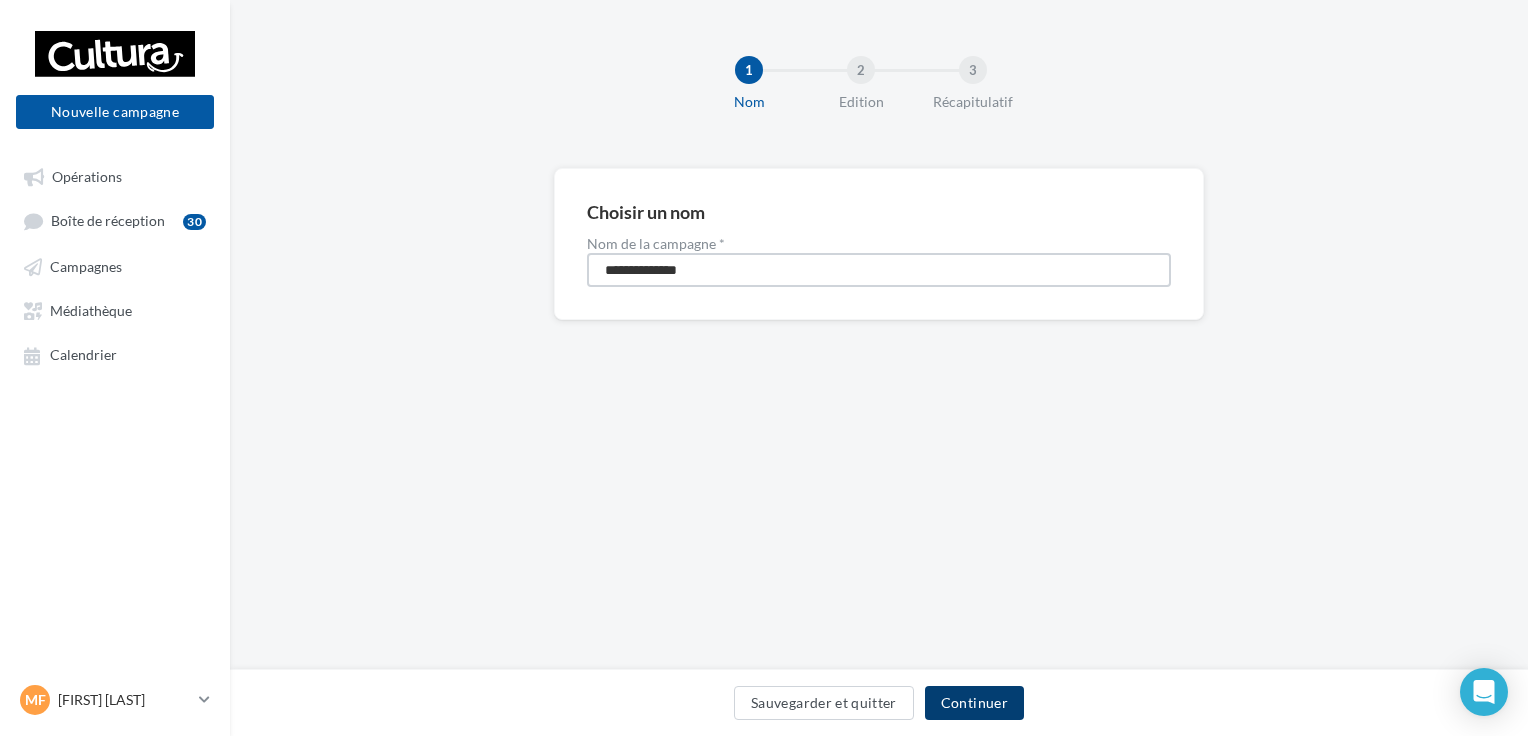 type on "**********" 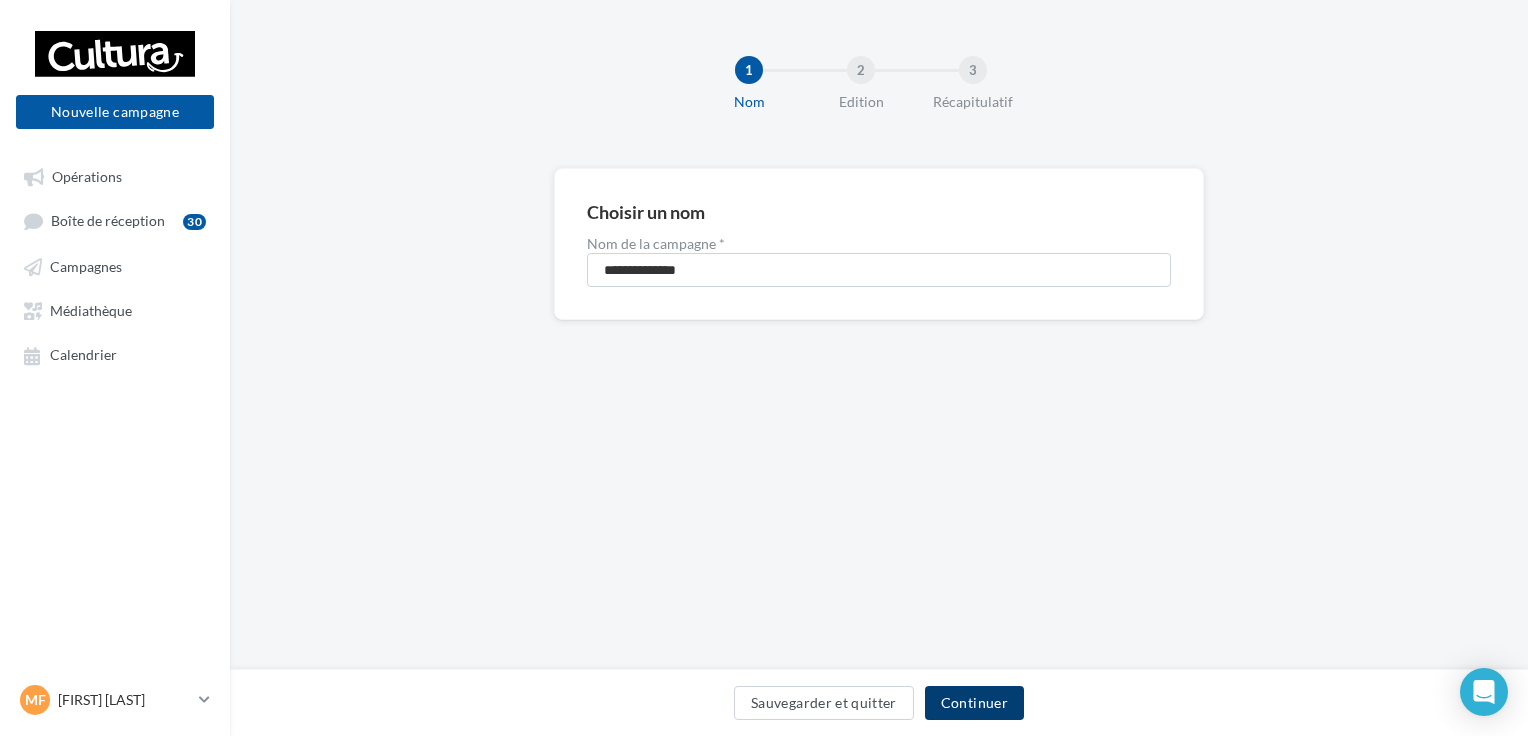 click on "Continuer" at bounding box center [974, 703] 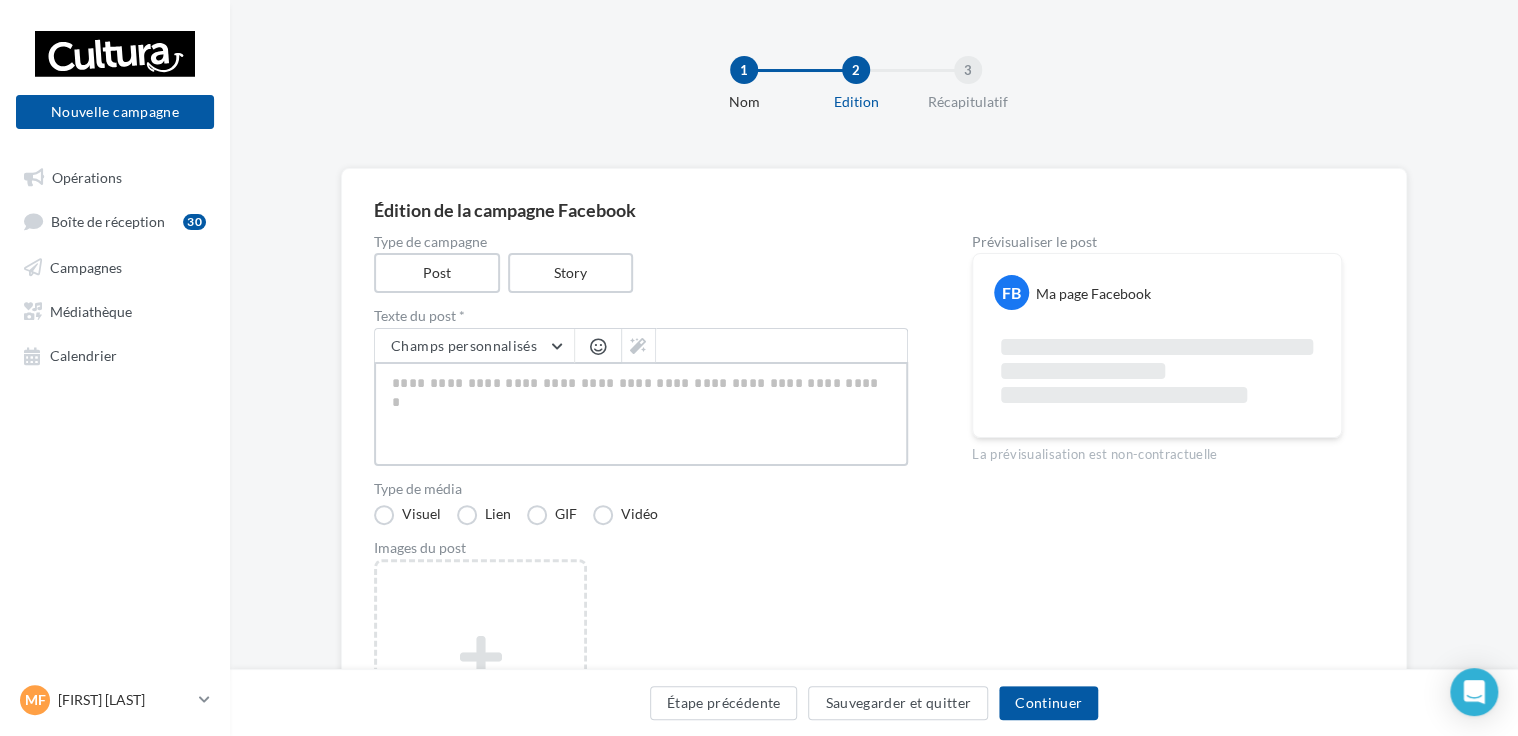 click at bounding box center [641, 414] 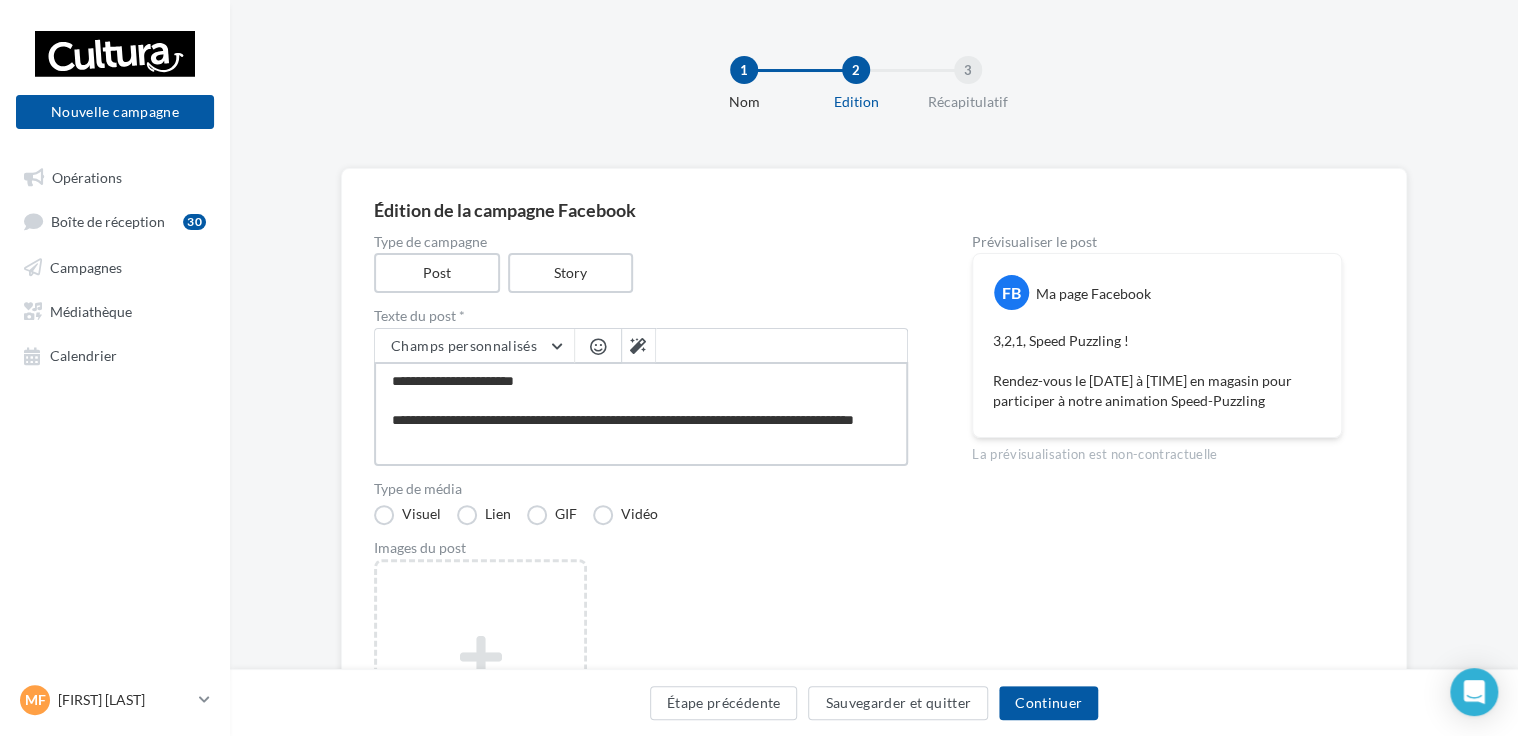 click on "**********" at bounding box center (641, 414) 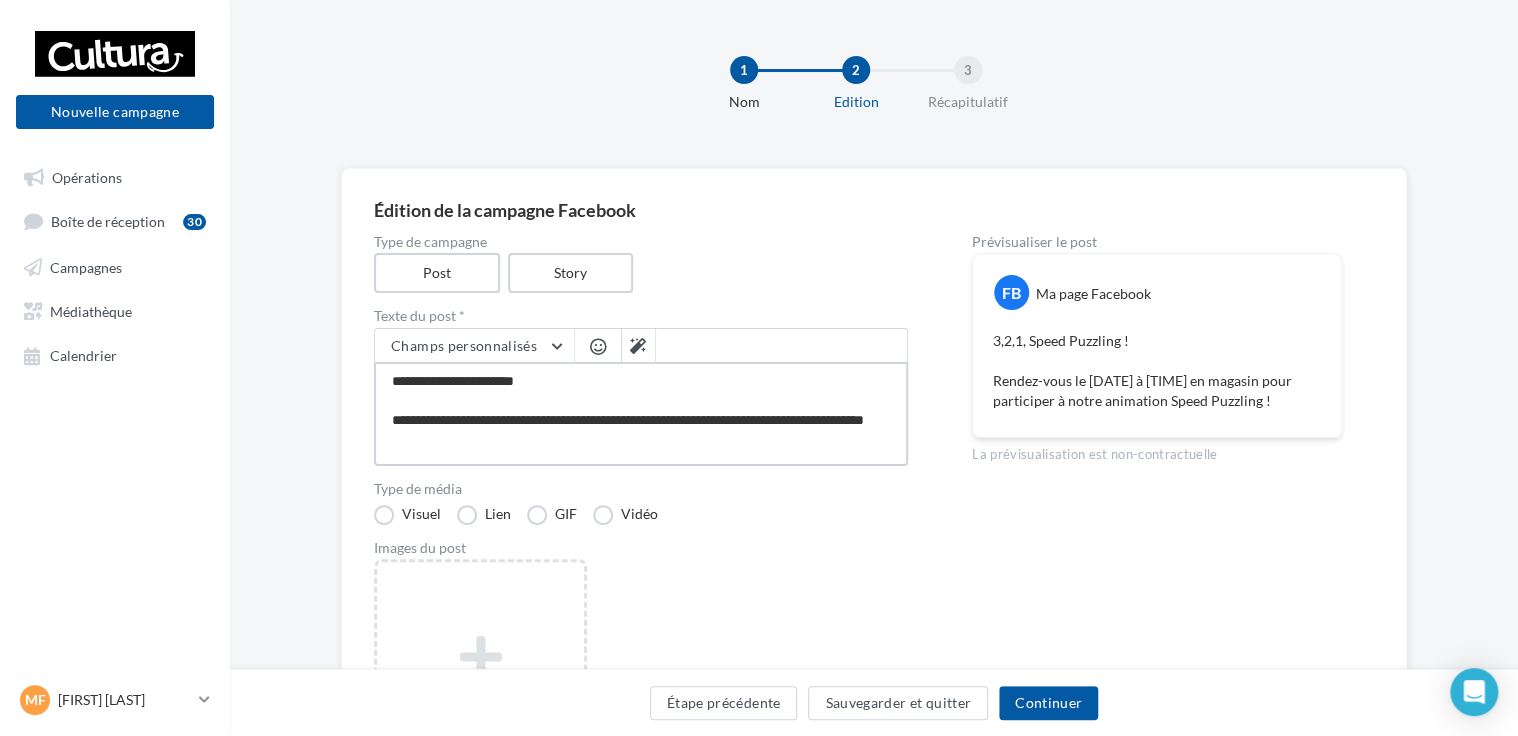 click on "**********" at bounding box center (641, 414) 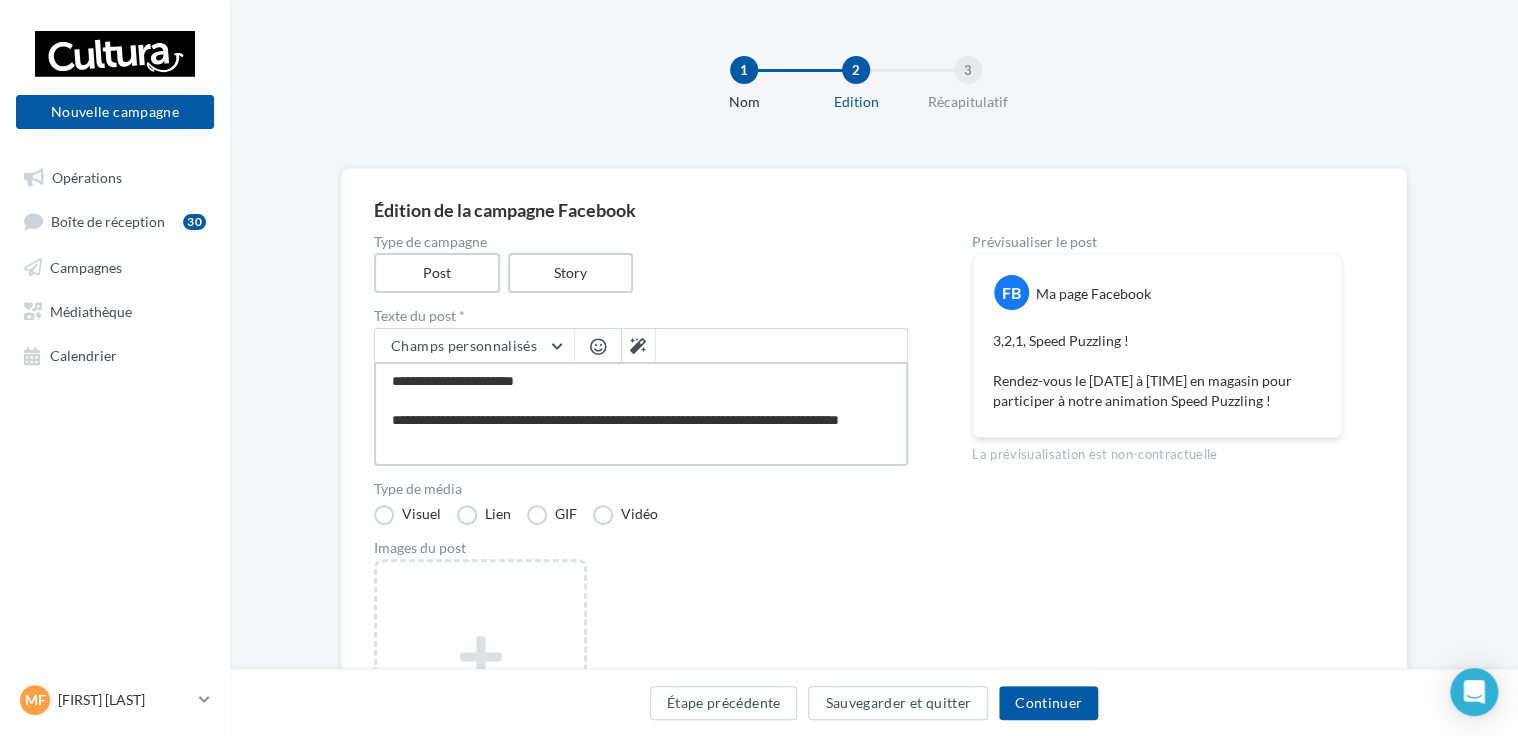 click on "**********" at bounding box center [641, 414] 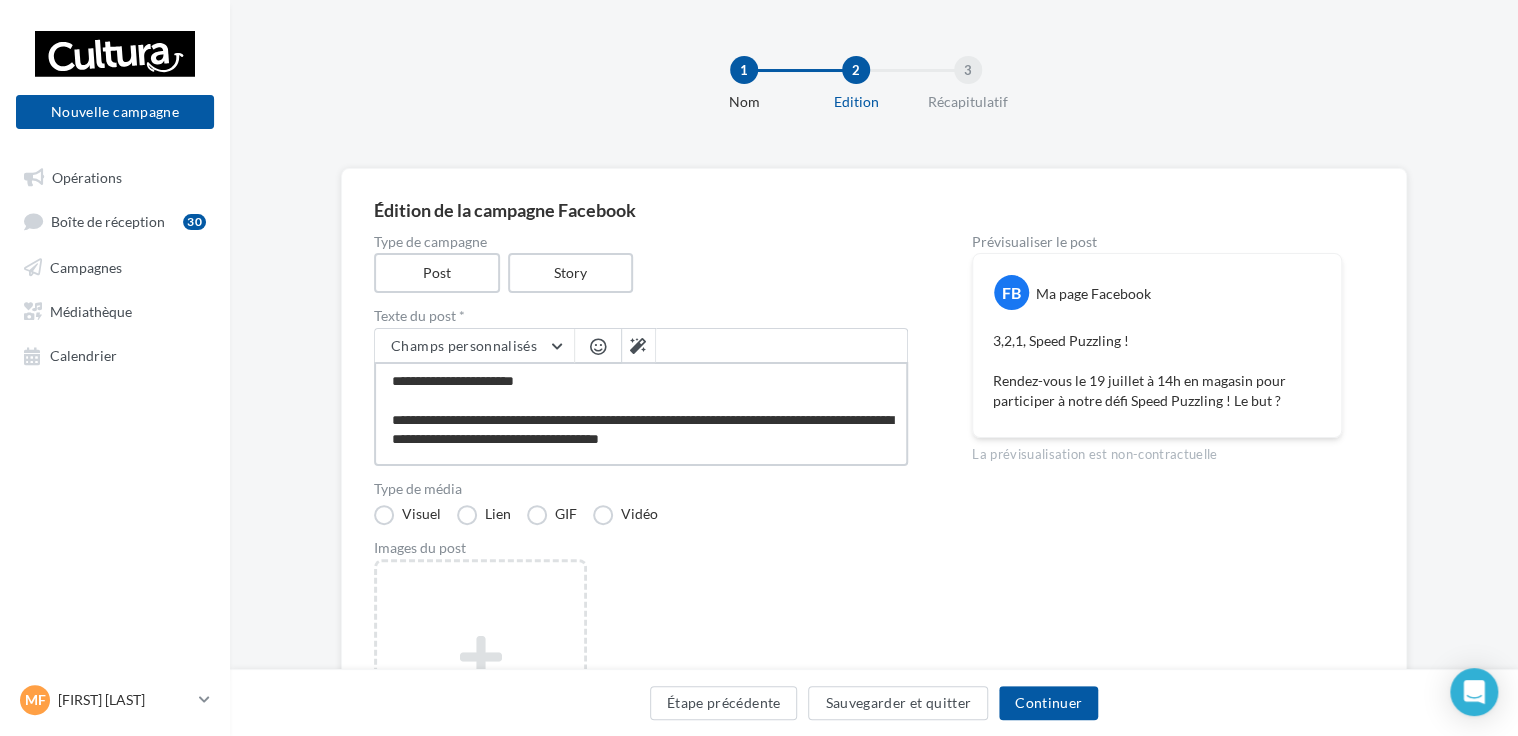 click on "**********" at bounding box center [641, 414] 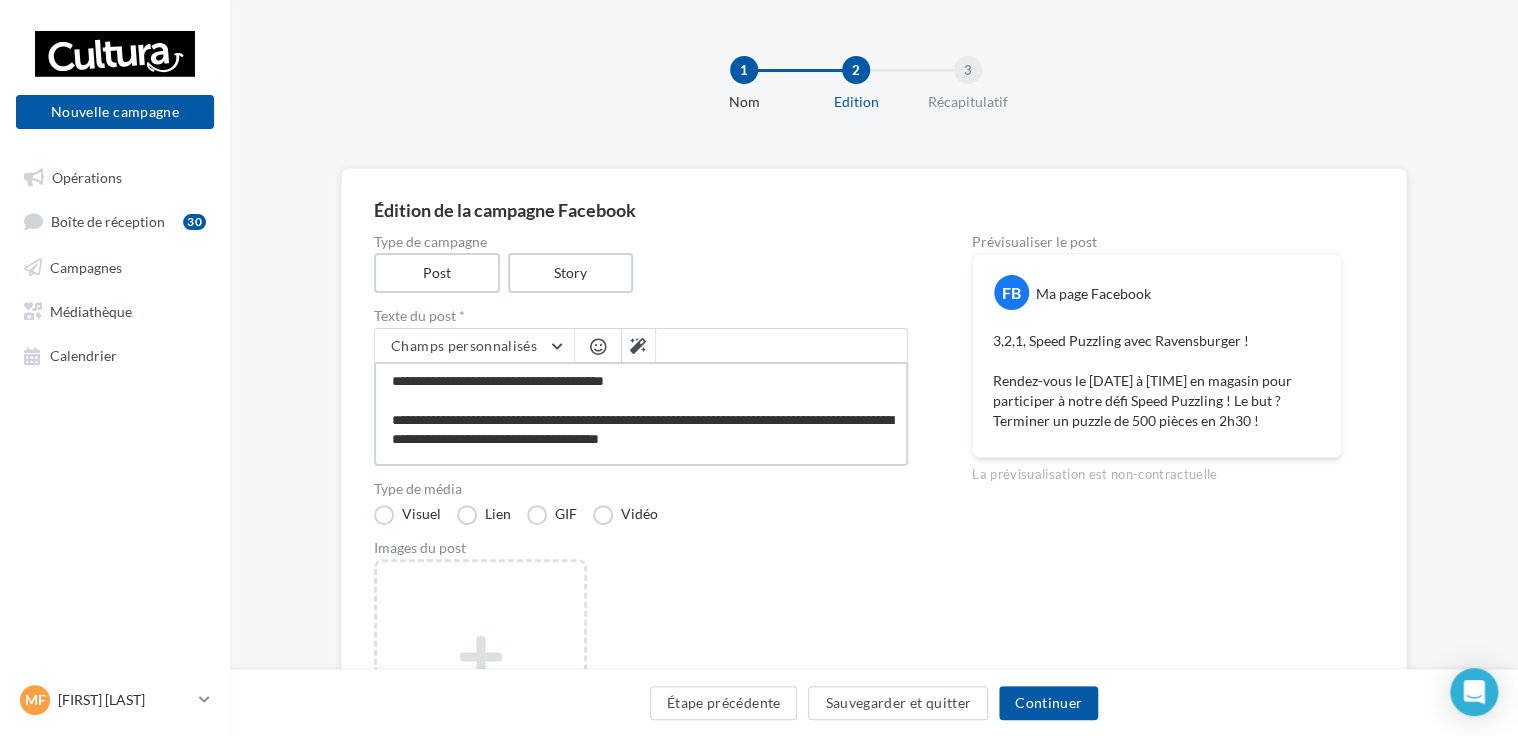 click on "**********" at bounding box center [641, 414] 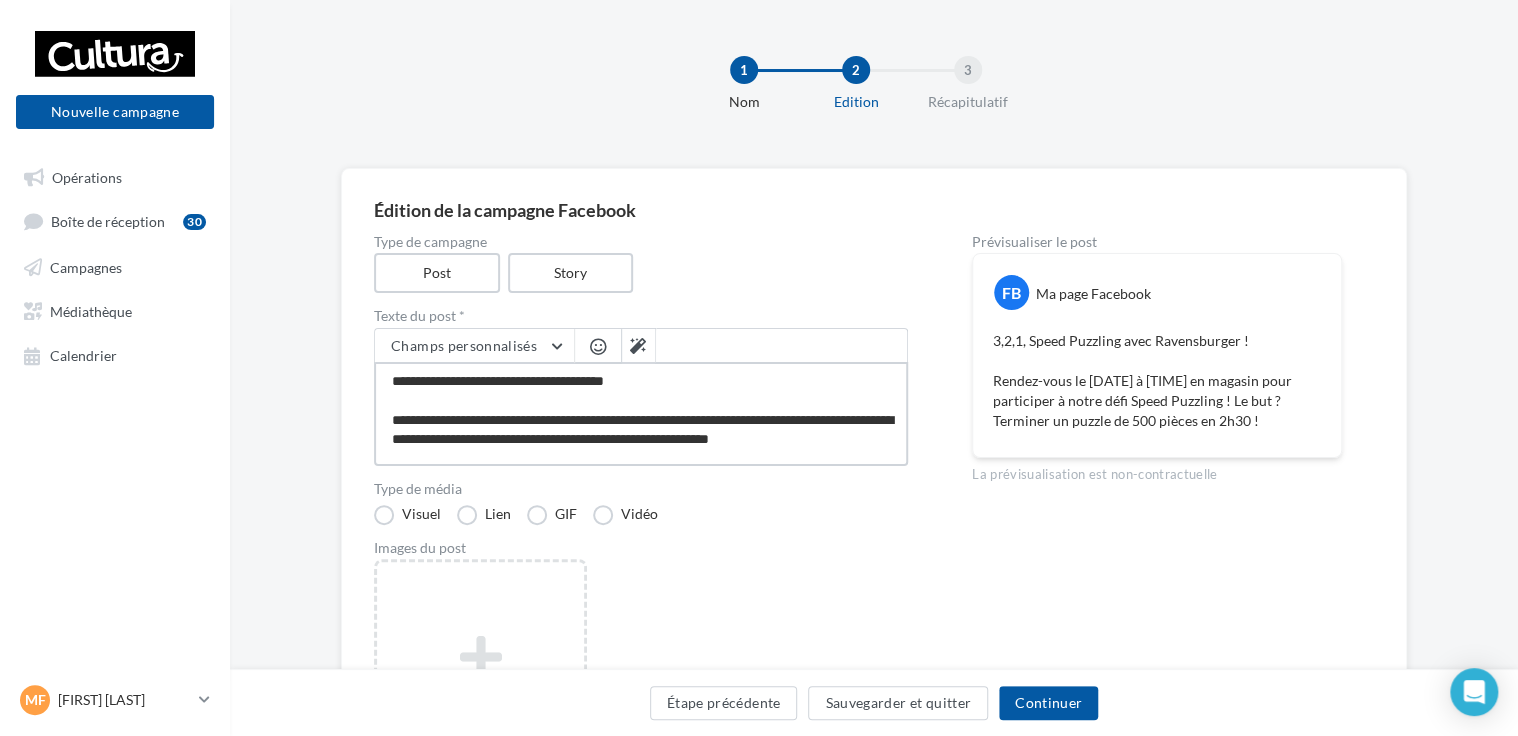 scroll, scrollTop: 0, scrollLeft: 0, axis: both 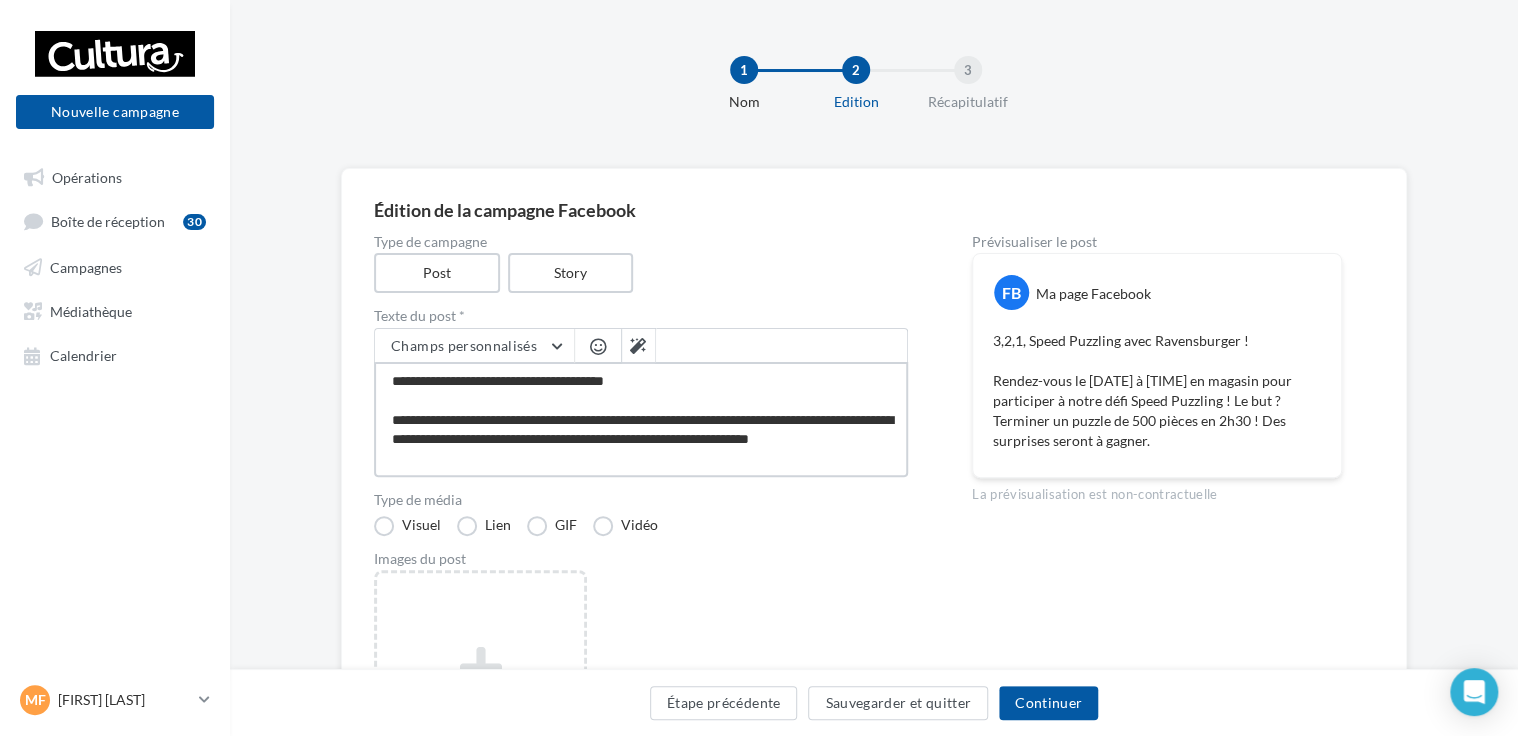 click on "**********" at bounding box center (641, 419) 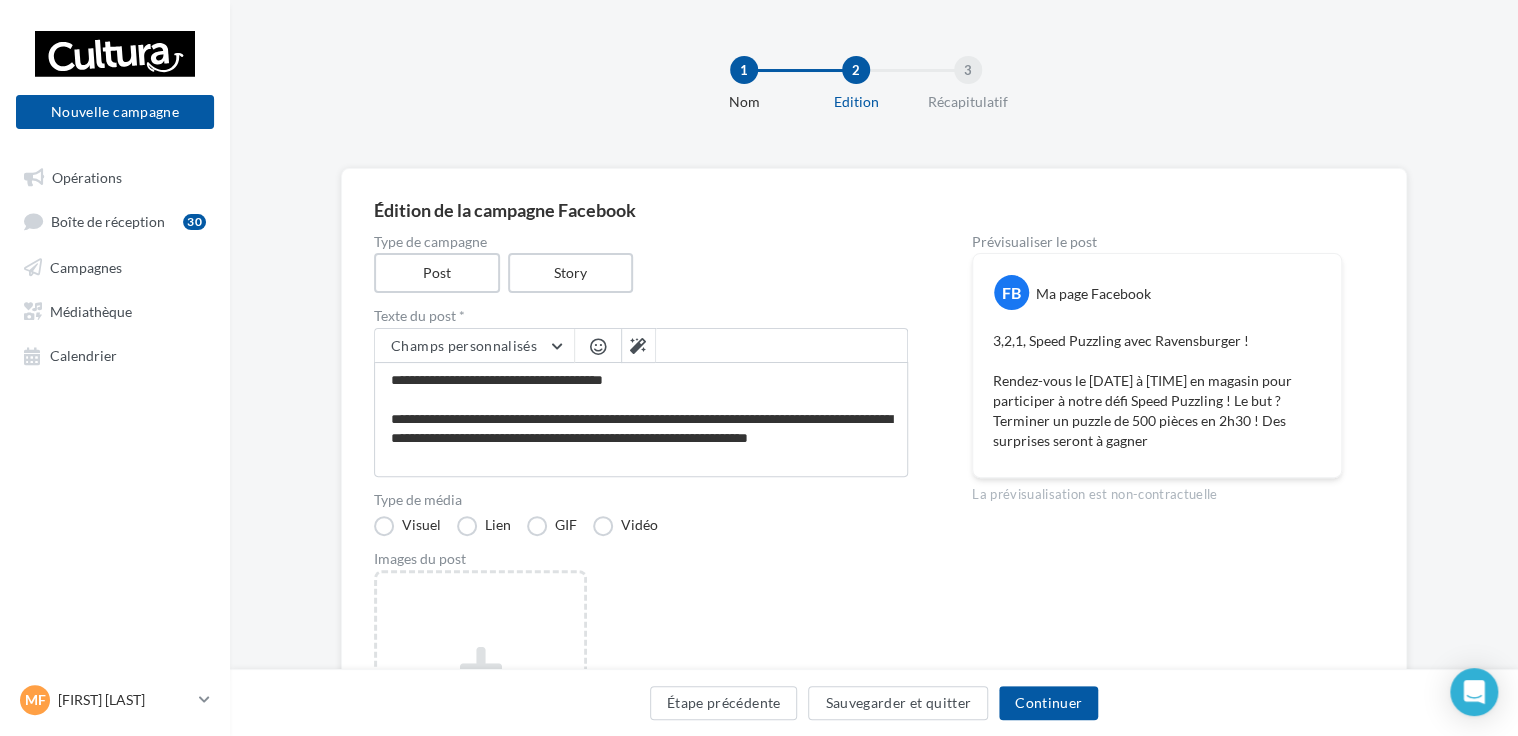 click at bounding box center [598, 346] 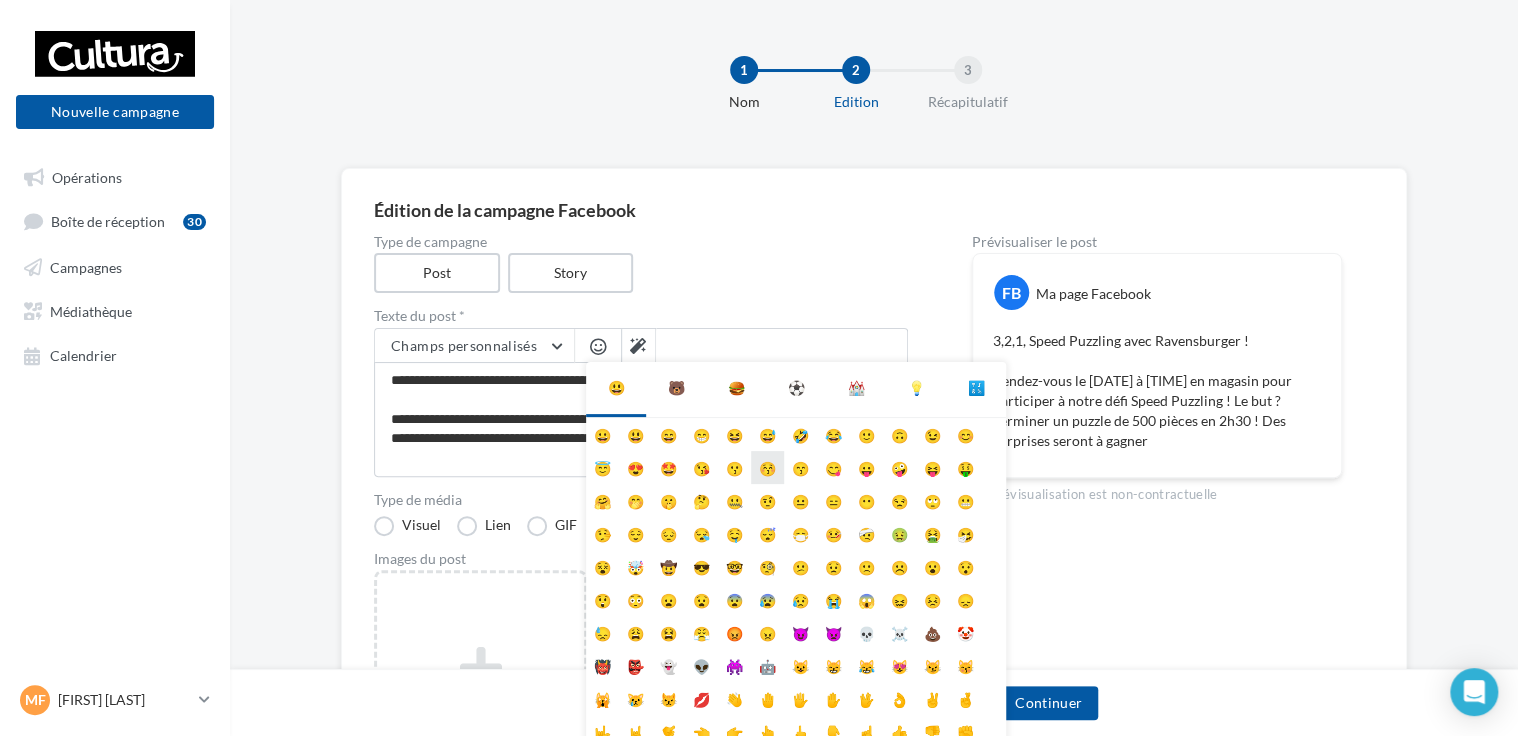 scroll, scrollTop: 14, scrollLeft: 0, axis: vertical 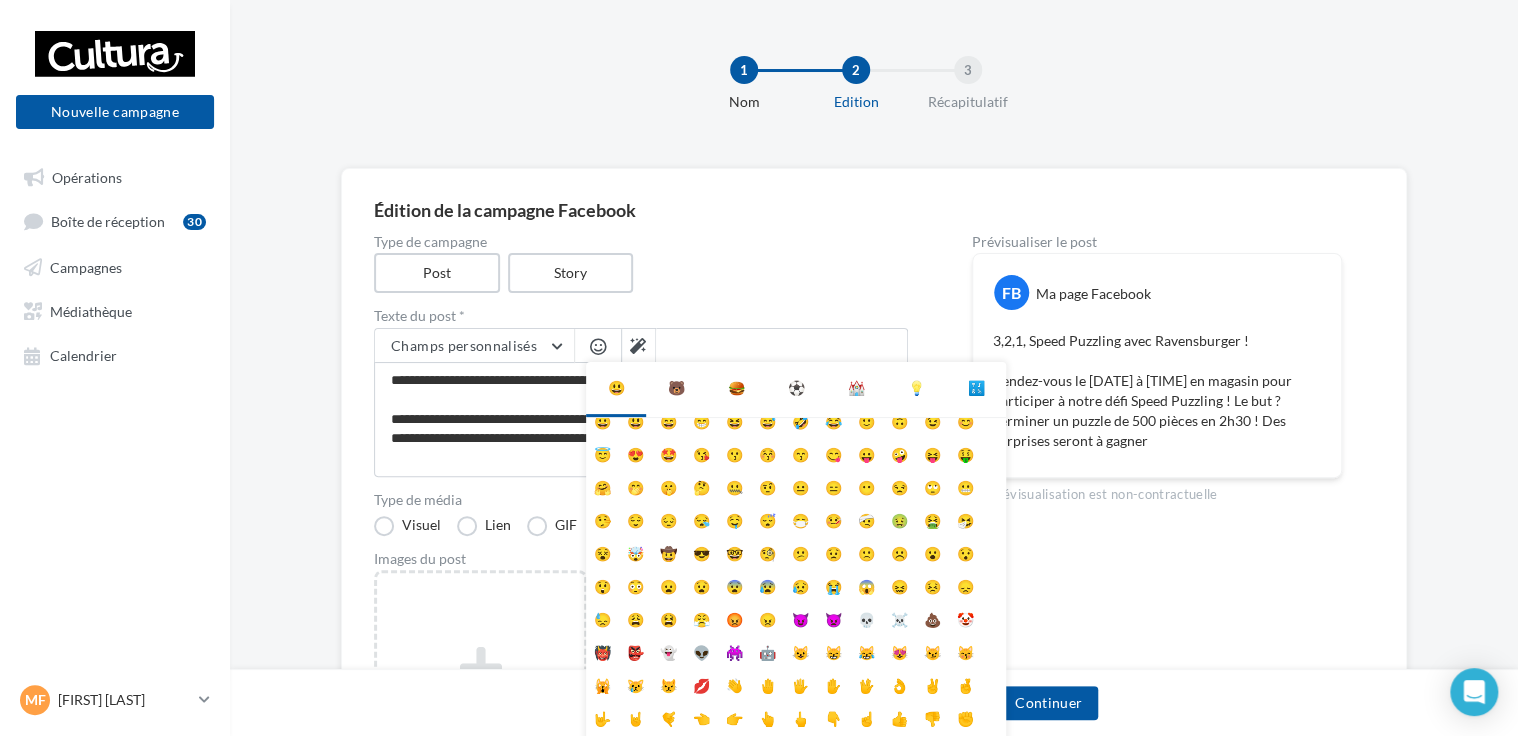 click on "⚽" at bounding box center (616, 388) 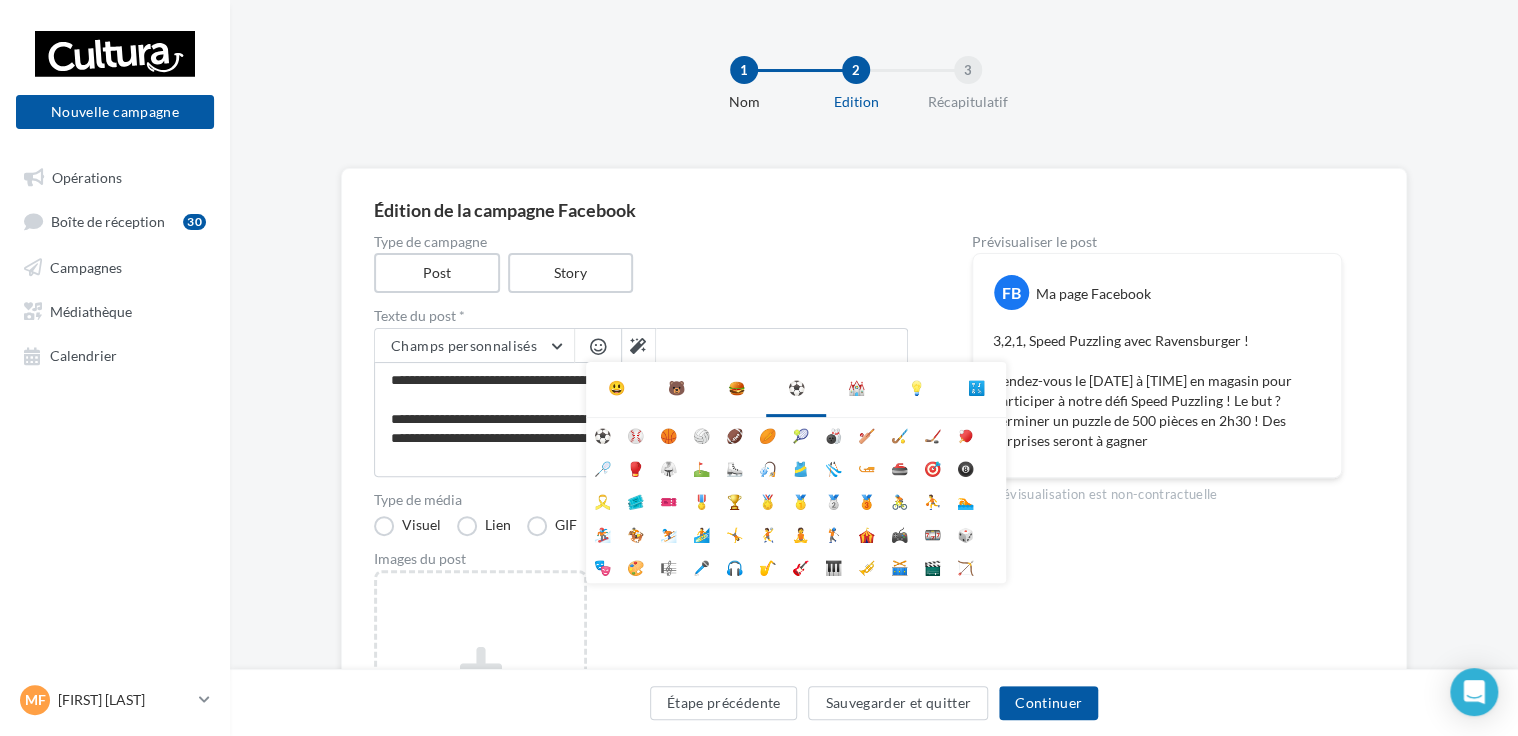 scroll, scrollTop: 0, scrollLeft: 0, axis: both 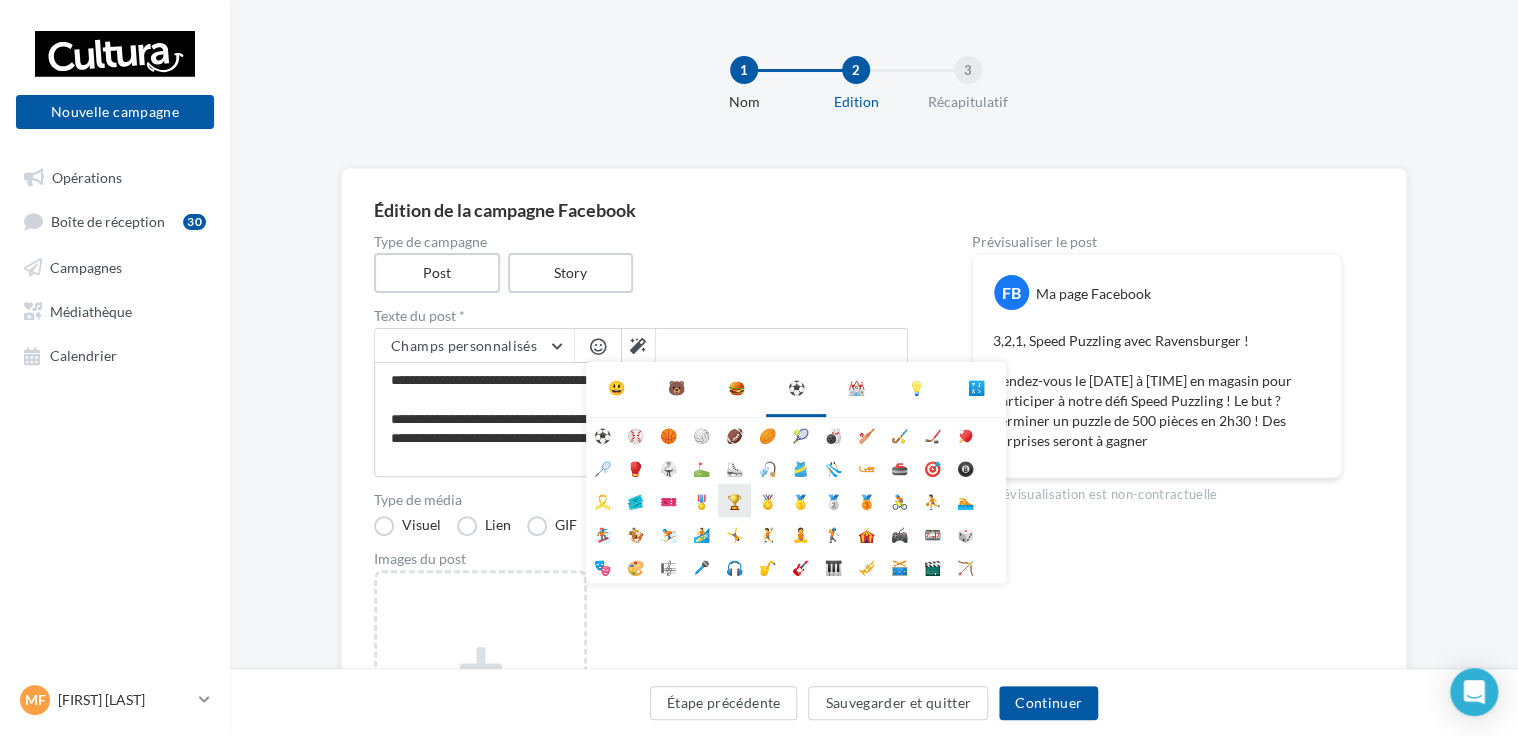 click on "🏆" at bounding box center (734, 500) 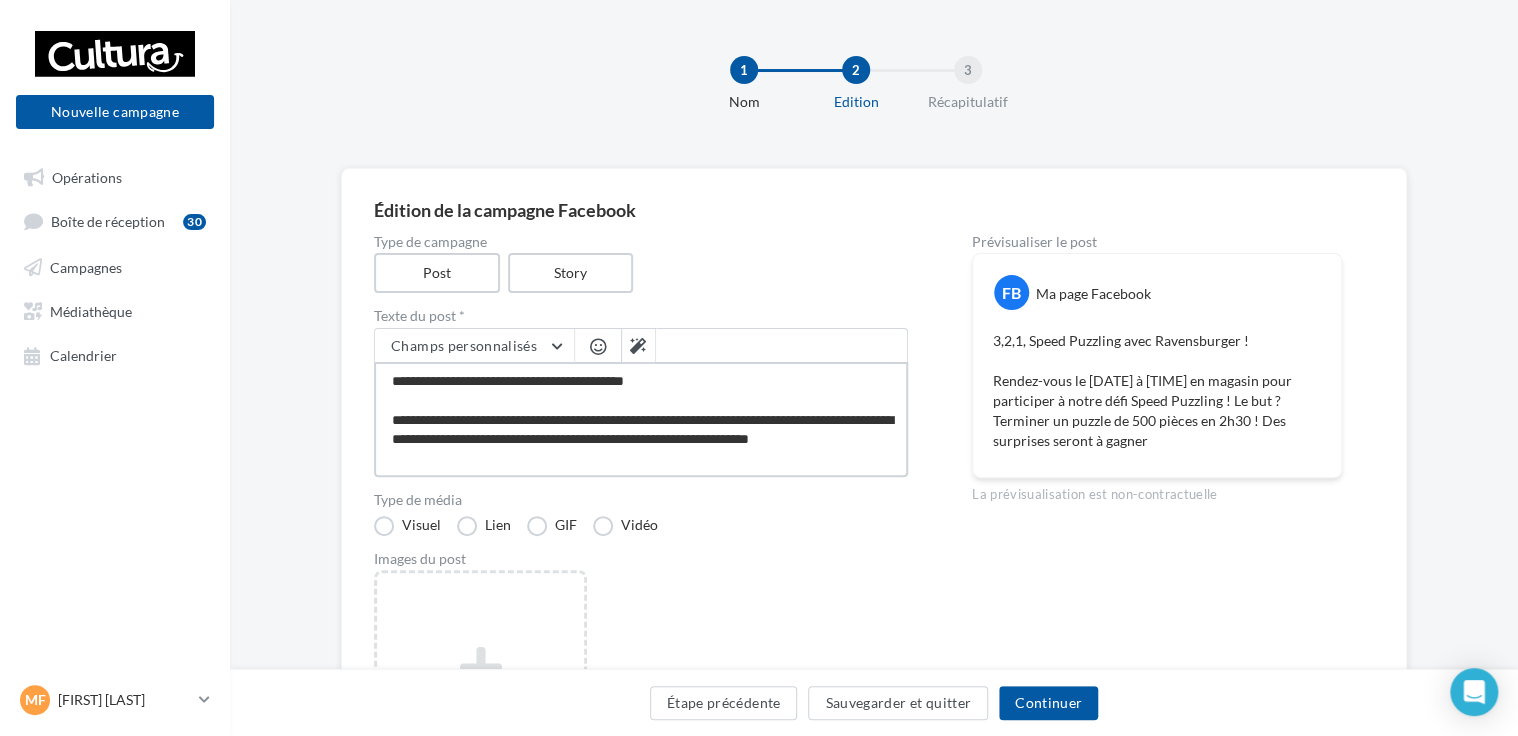 click on "**********" at bounding box center [641, 419] 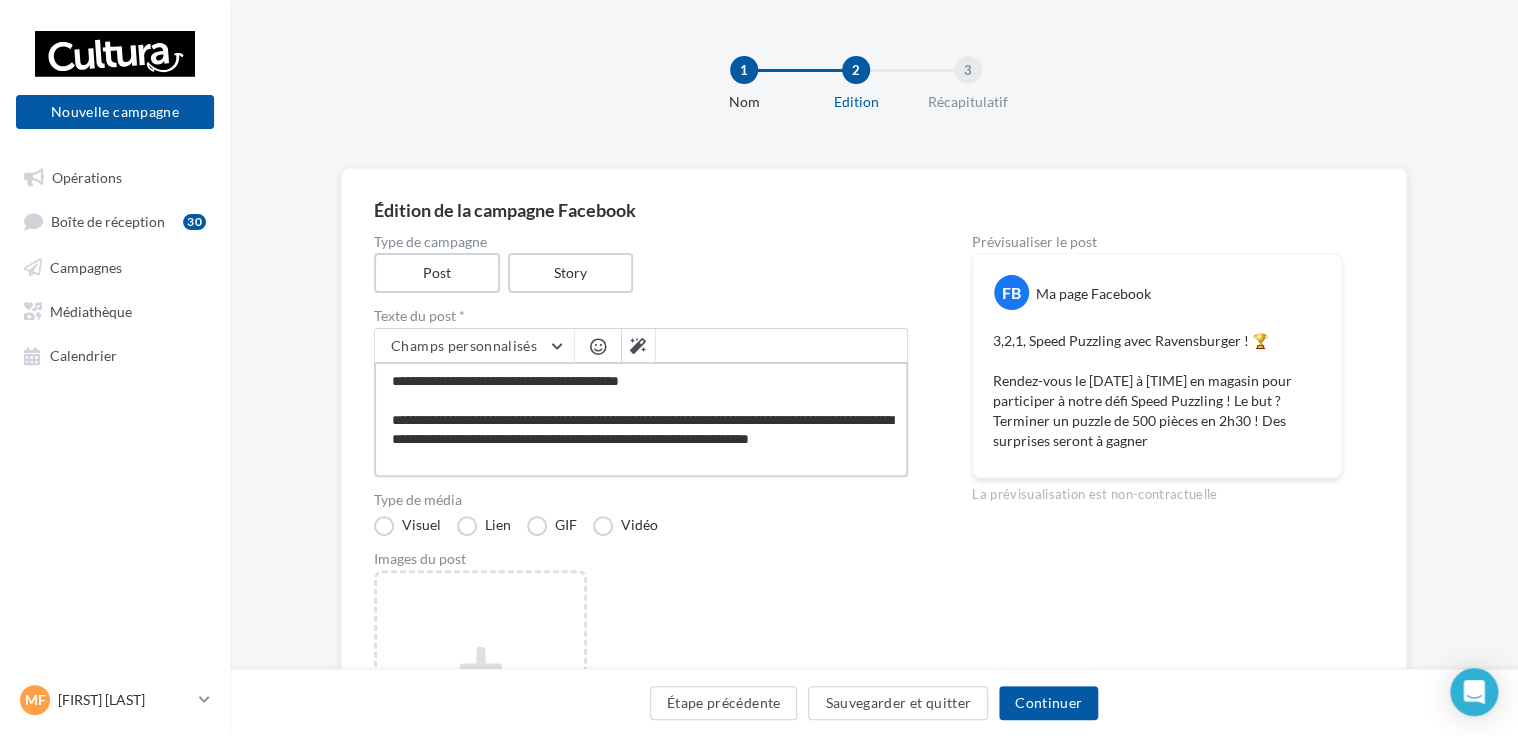 click on "**********" at bounding box center [641, 419] 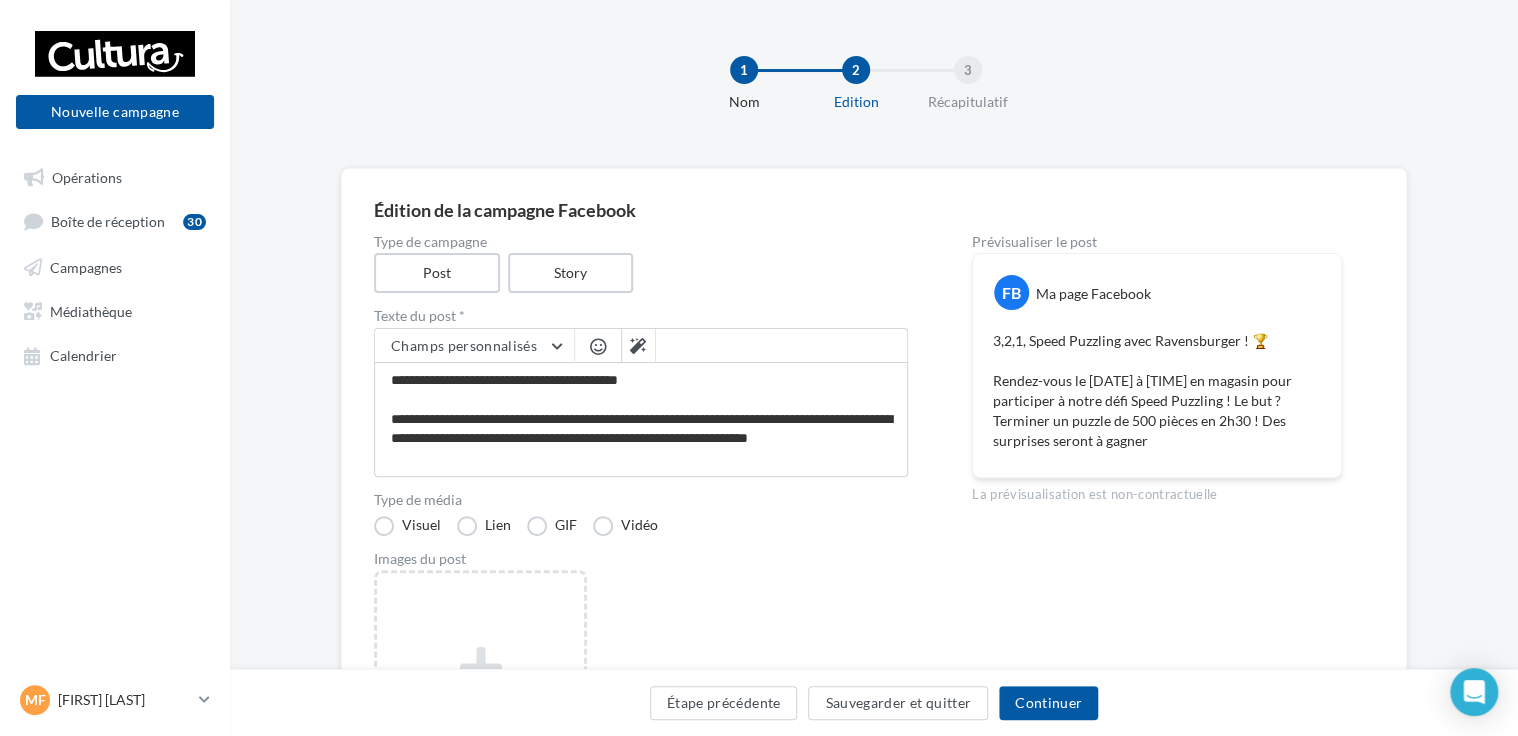 click at bounding box center (598, 346) 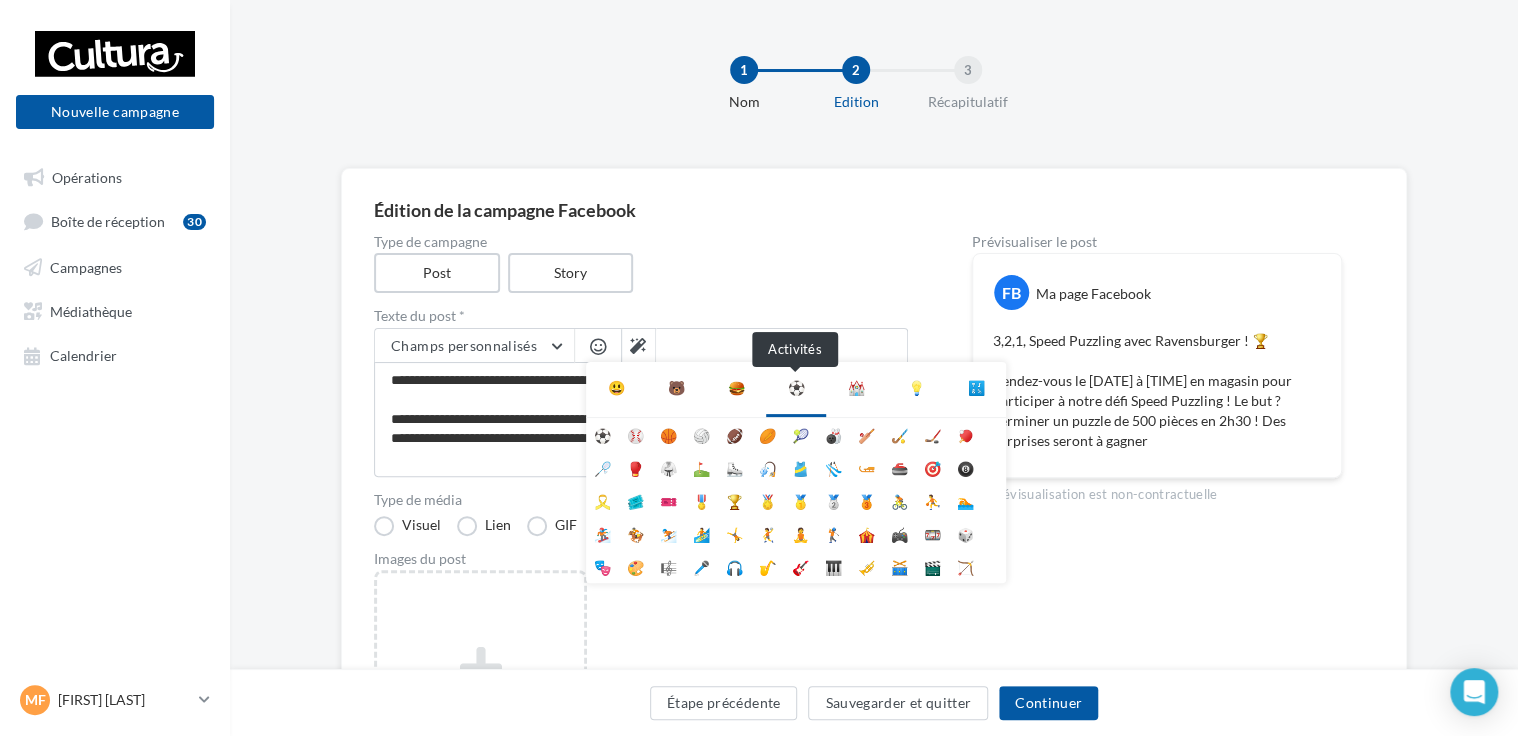 click on "⚽" at bounding box center (796, 389) 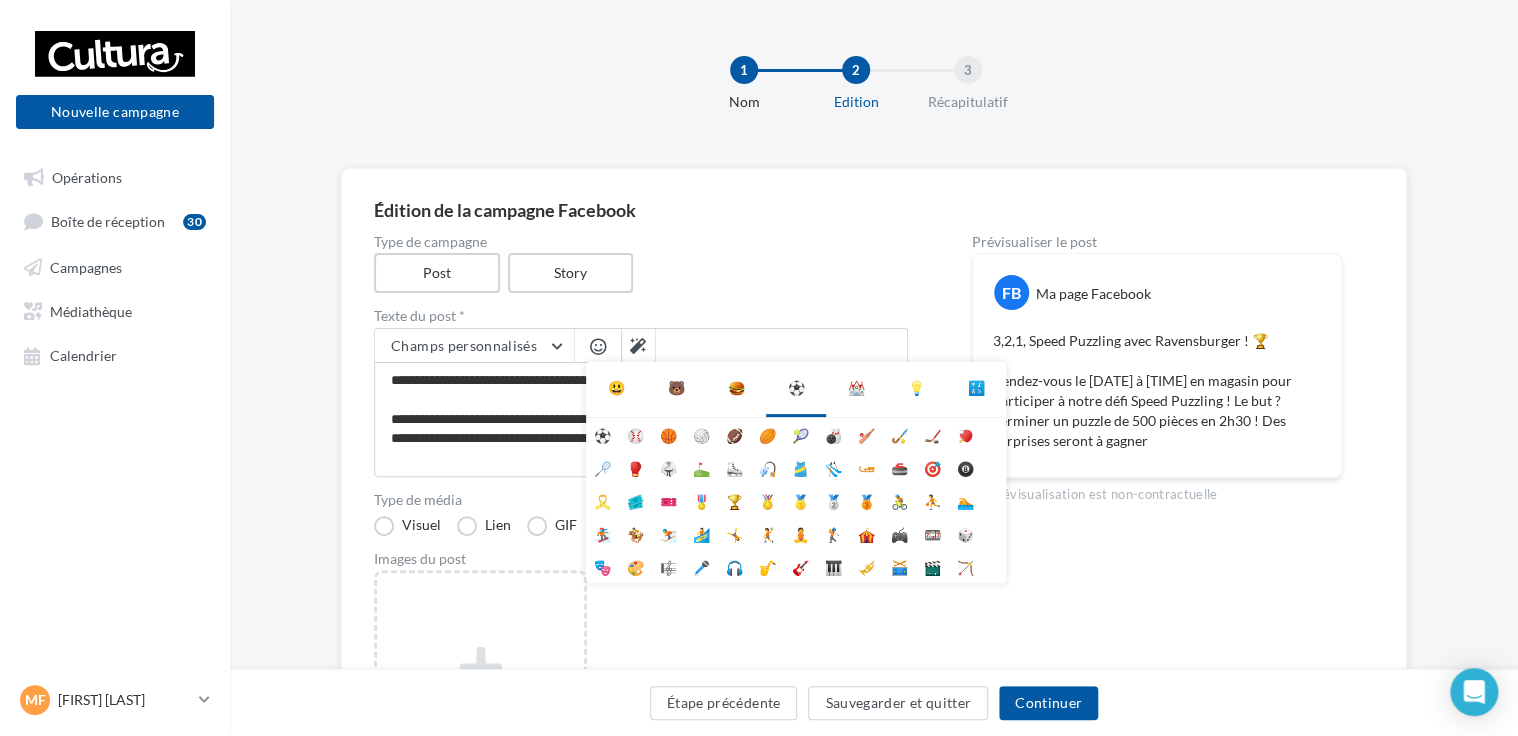 click on "💡" at bounding box center [916, 388] 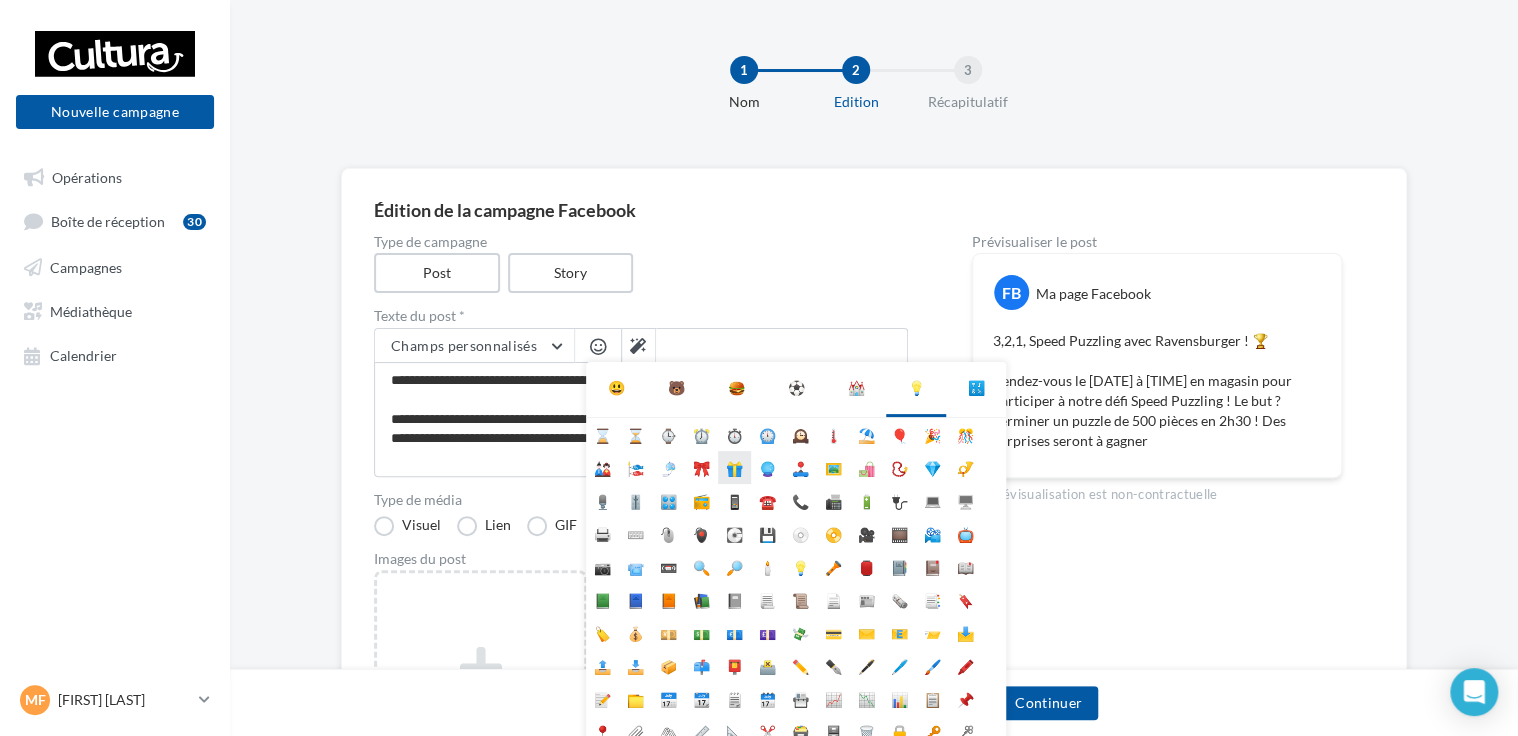 click on "🎁" at bounding box center (734, 467) 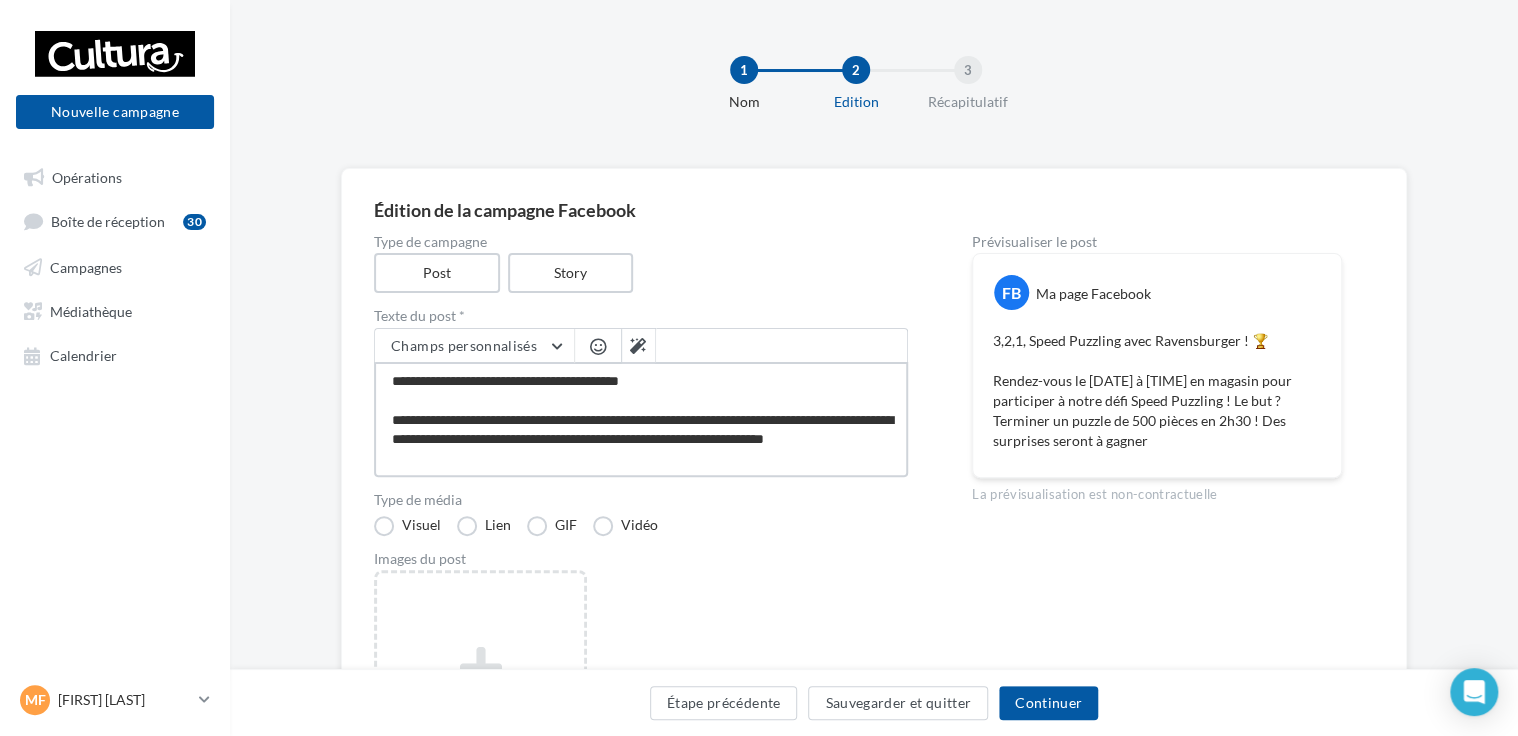 click on "**********" at bounding box center [641, 419] 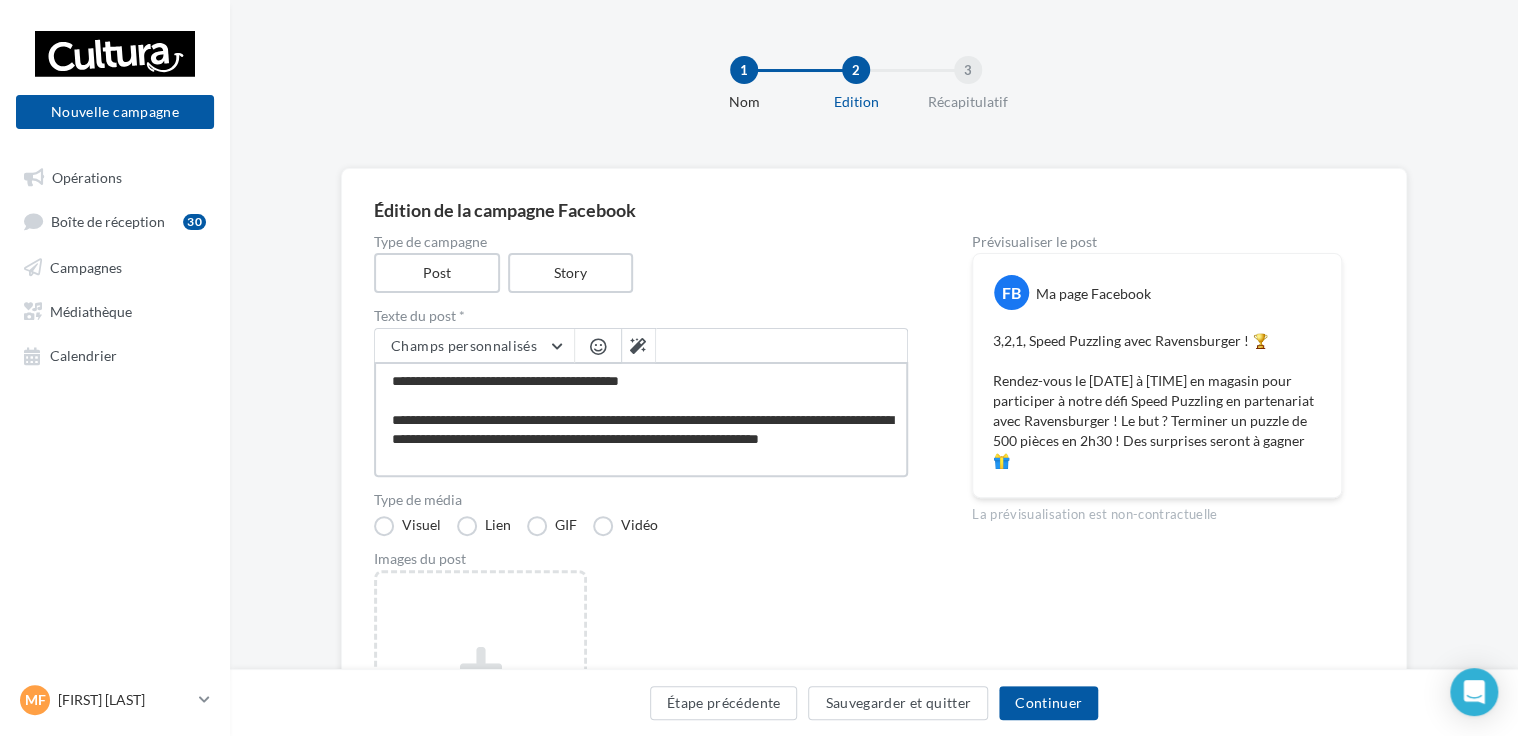 click on "**********" at bounding box center [641, 419] 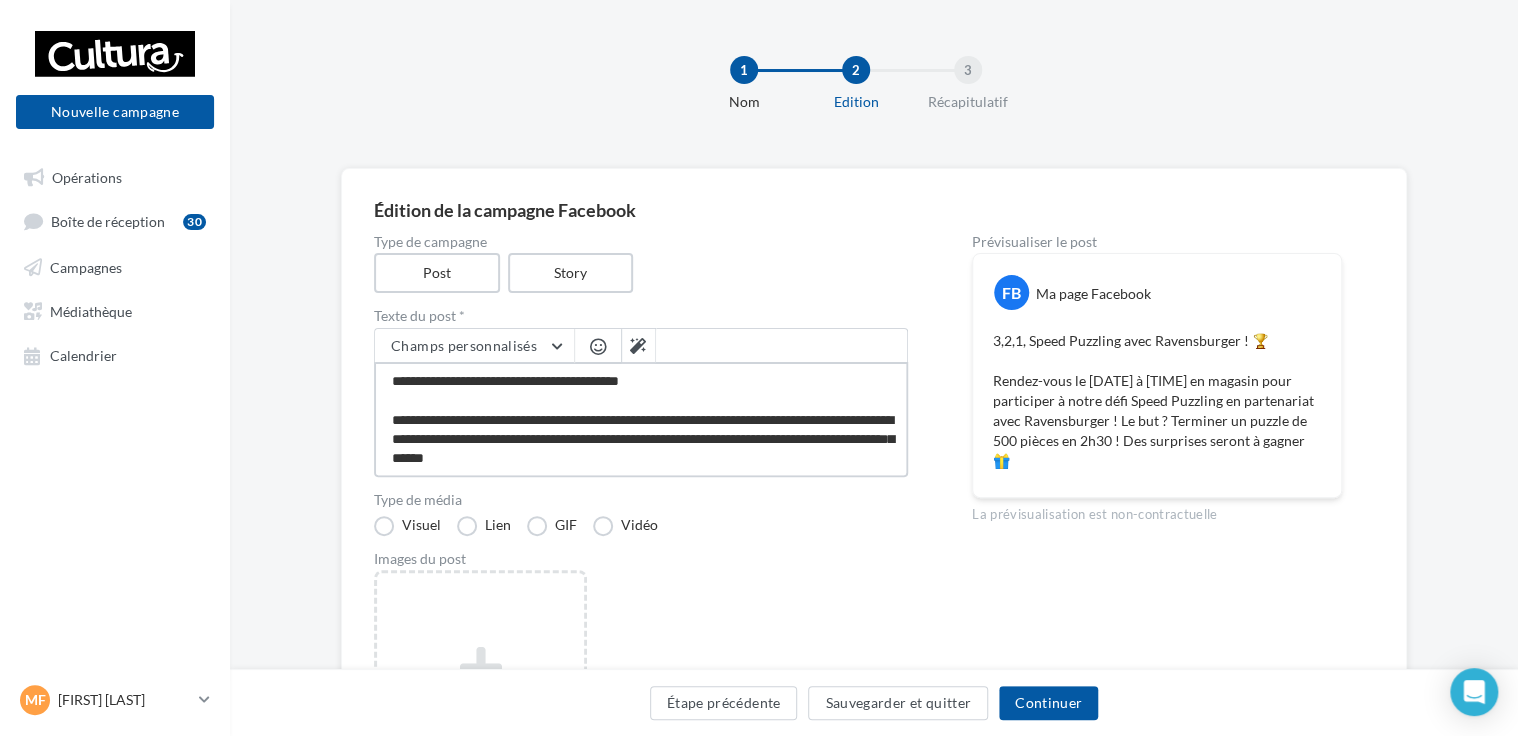 click on "**********" at bounding box center [641, 419] 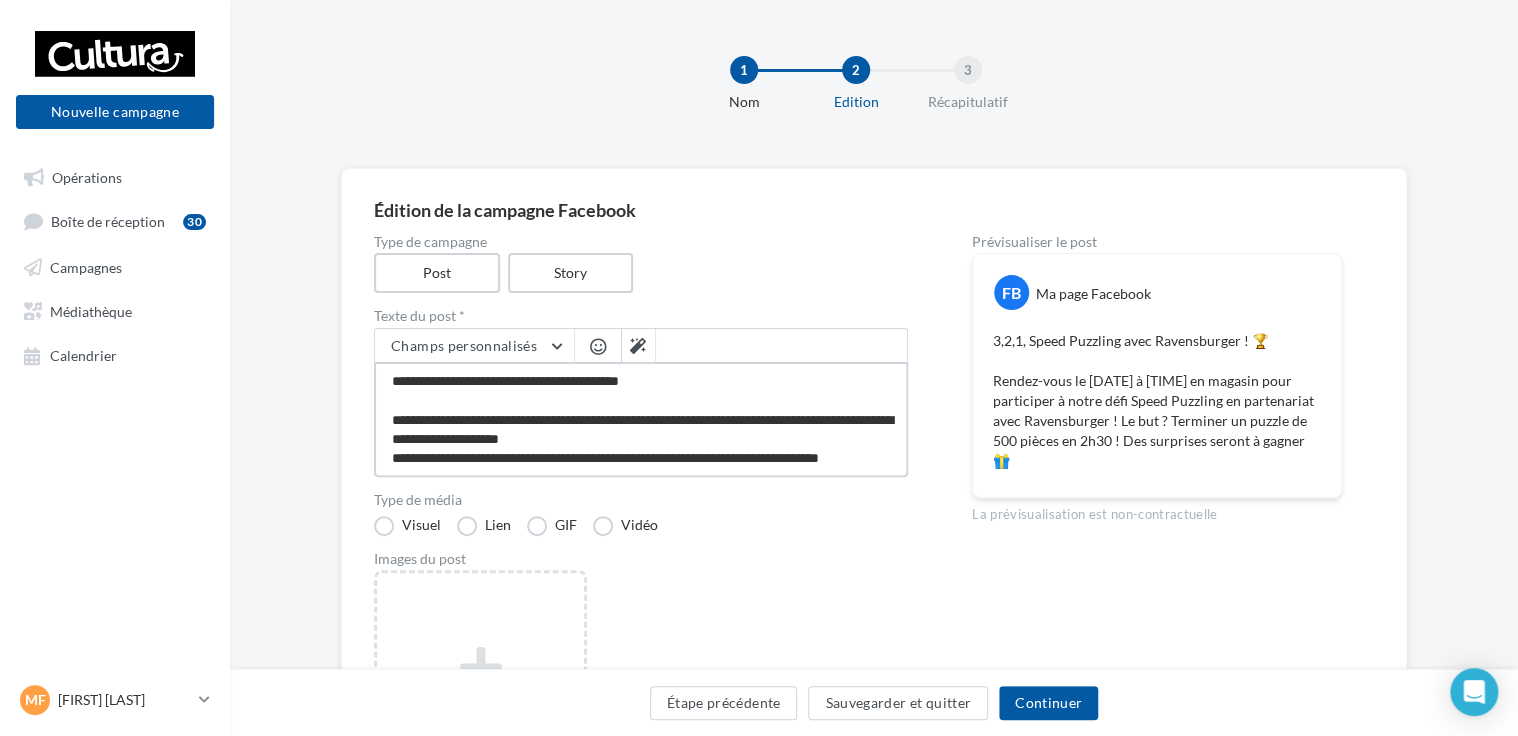 scroll, scrollTop: 19, scrollLeft: 0, axis: vertical 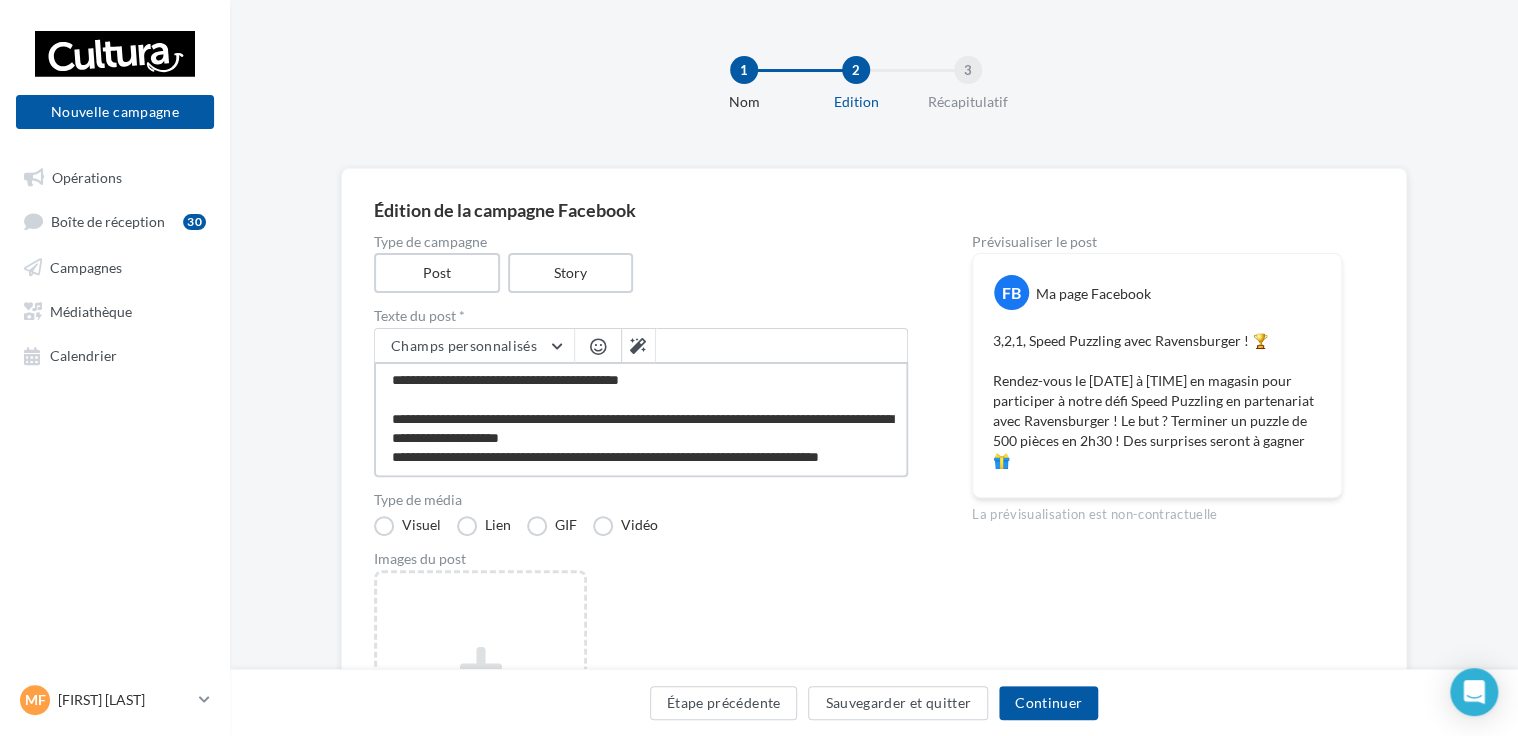 click on "**********" at bounding box center [641, 419] 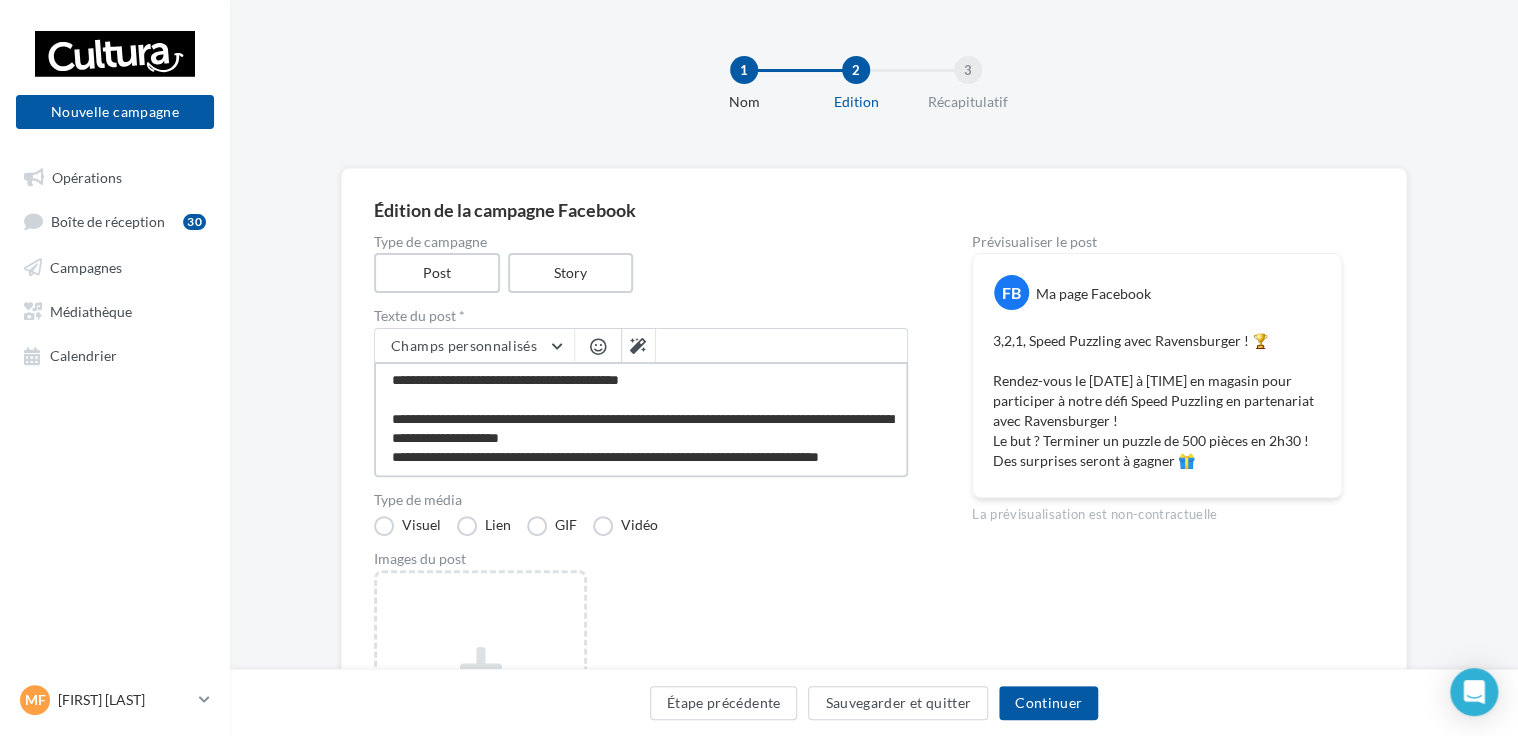 click on "**********" at bounding box center [641, 419] 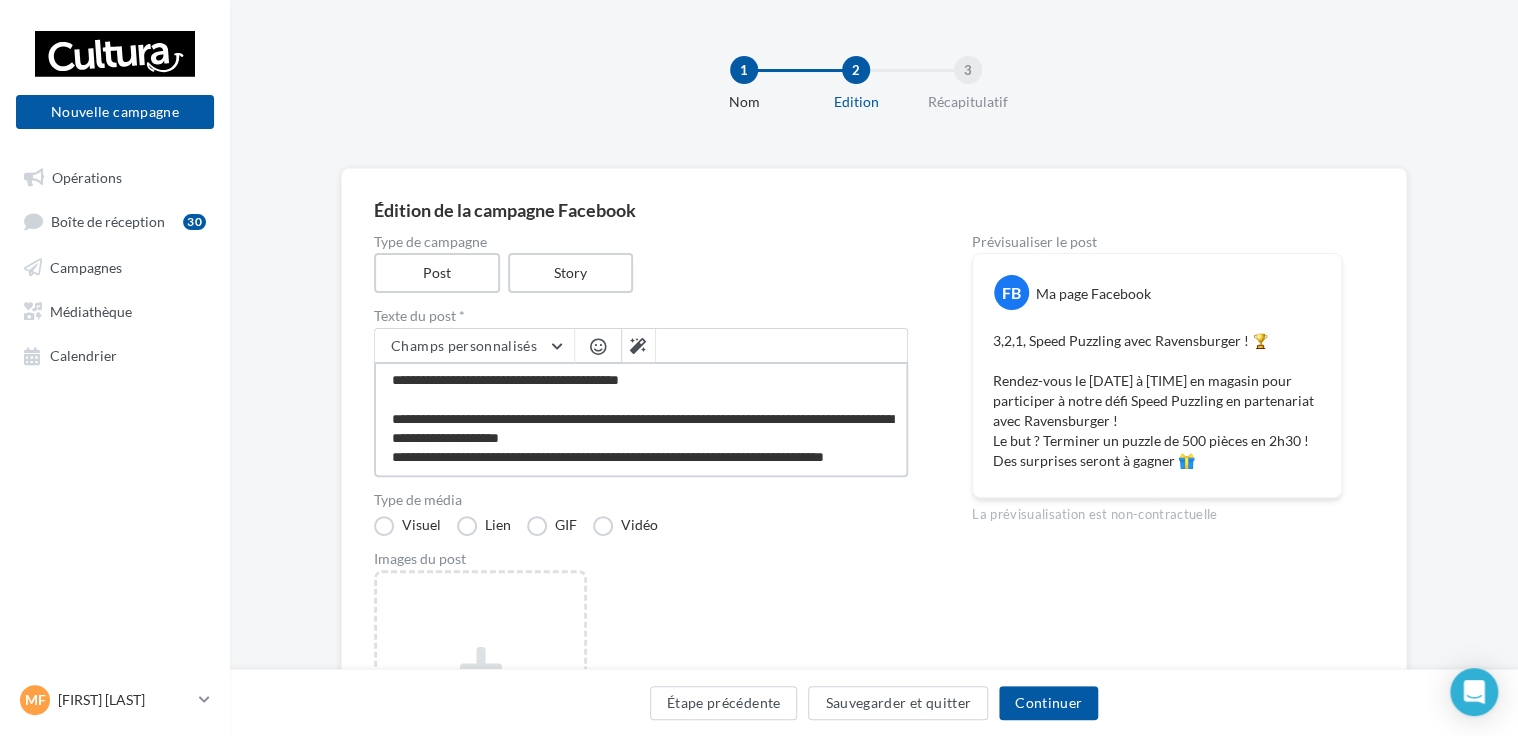 scroll, scrollTop: 29, scrollLeft: 0, axis: vertical 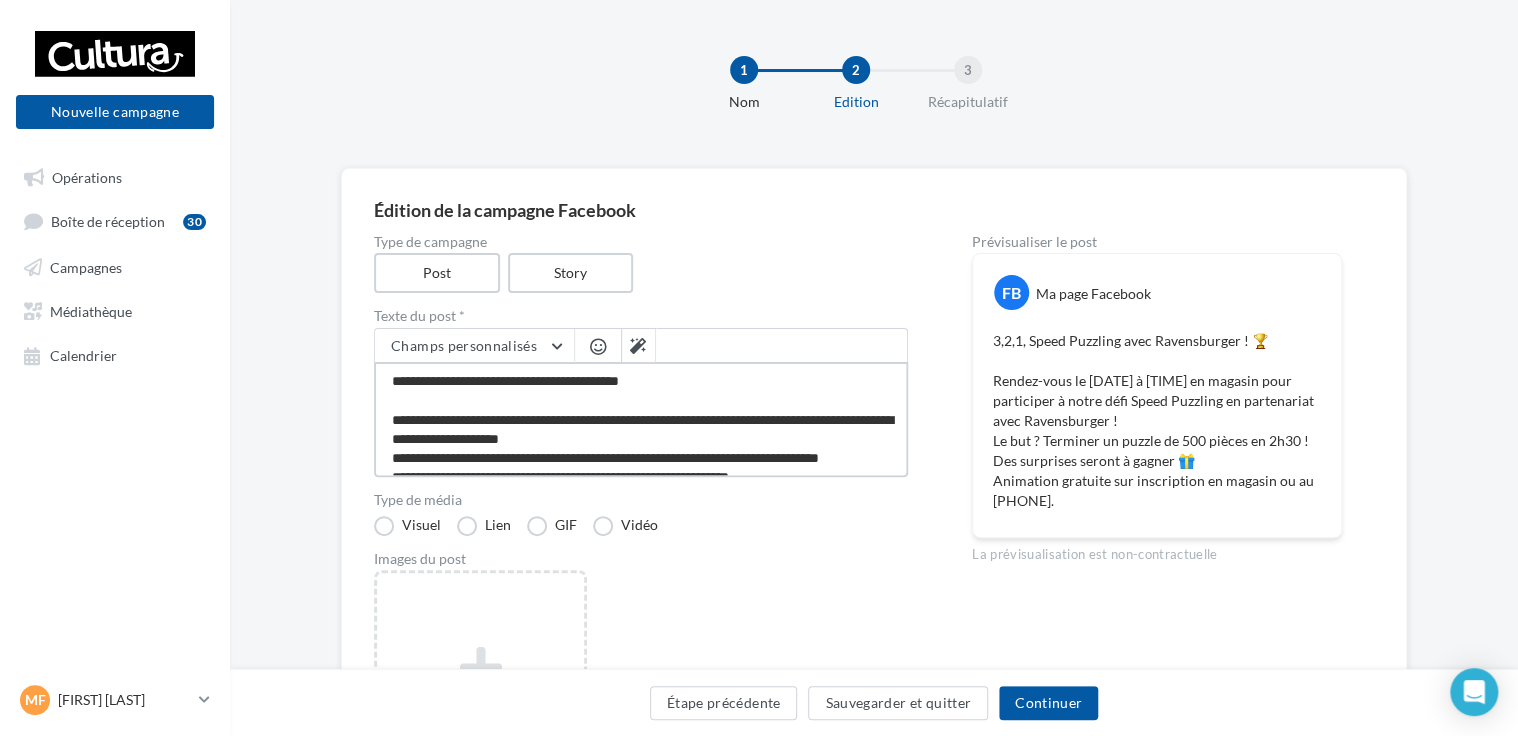 click on "**********" at bounding box center (641, 419) 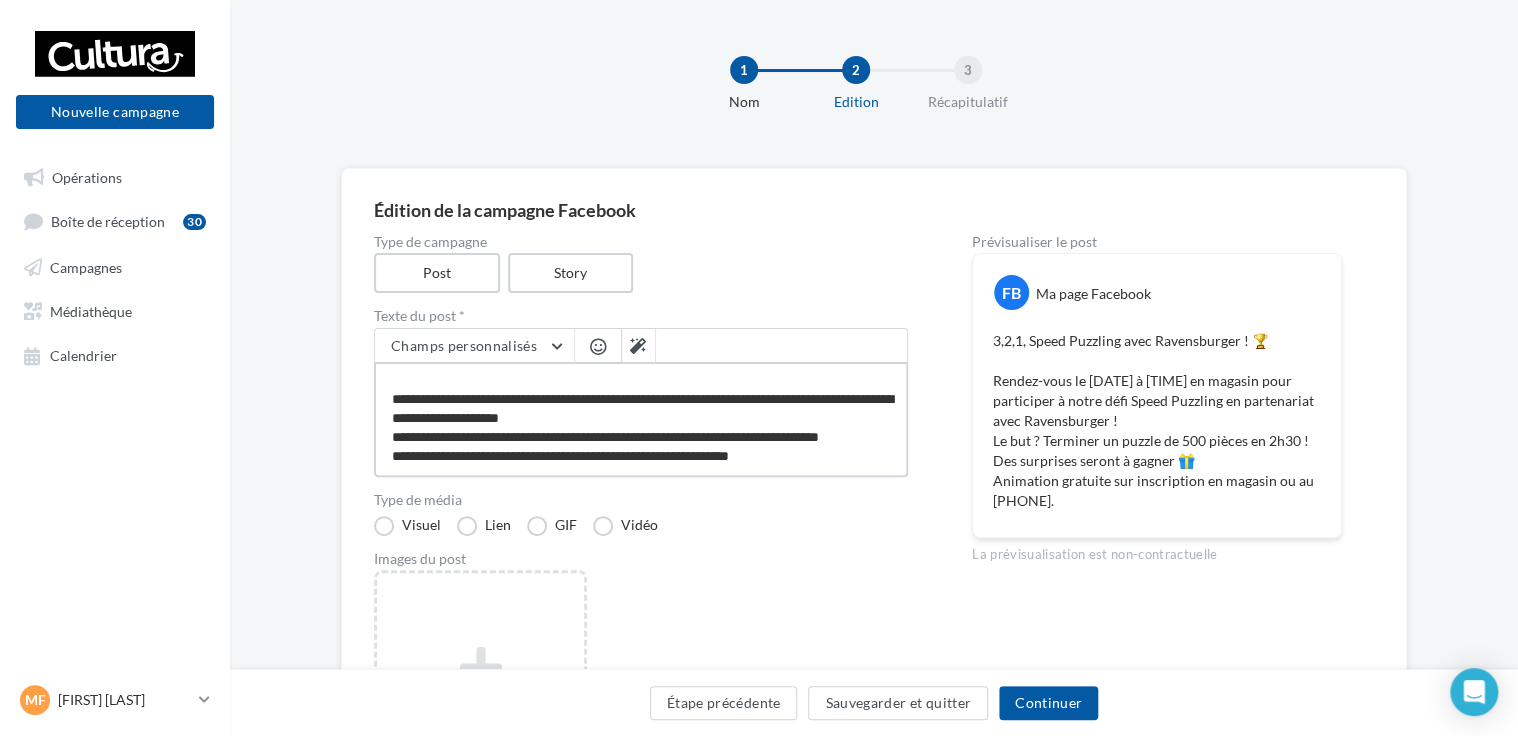 click on "**********" at bounding box center (641, 419) 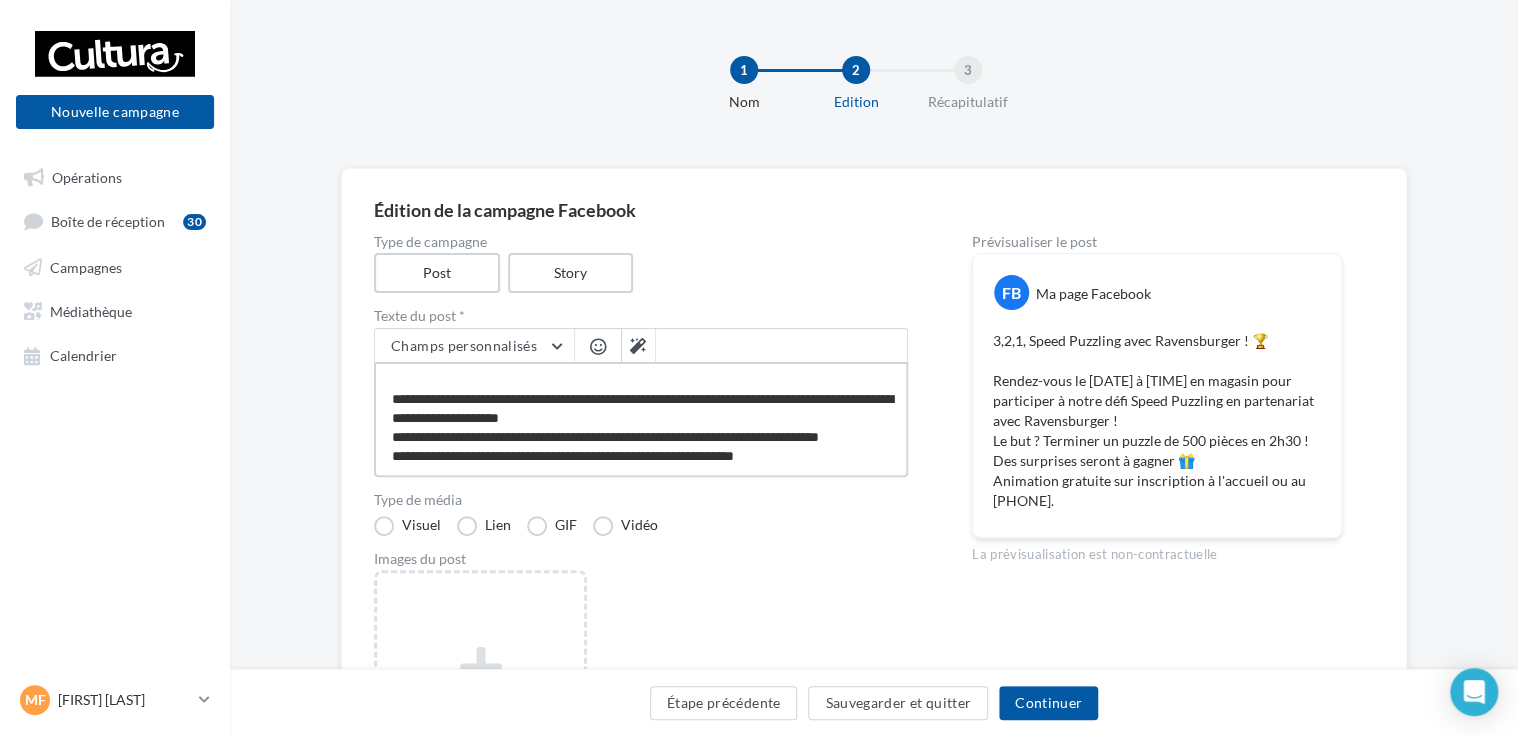 scroll, scrollTop: 38, scrollLeft: 0, axis: vertical 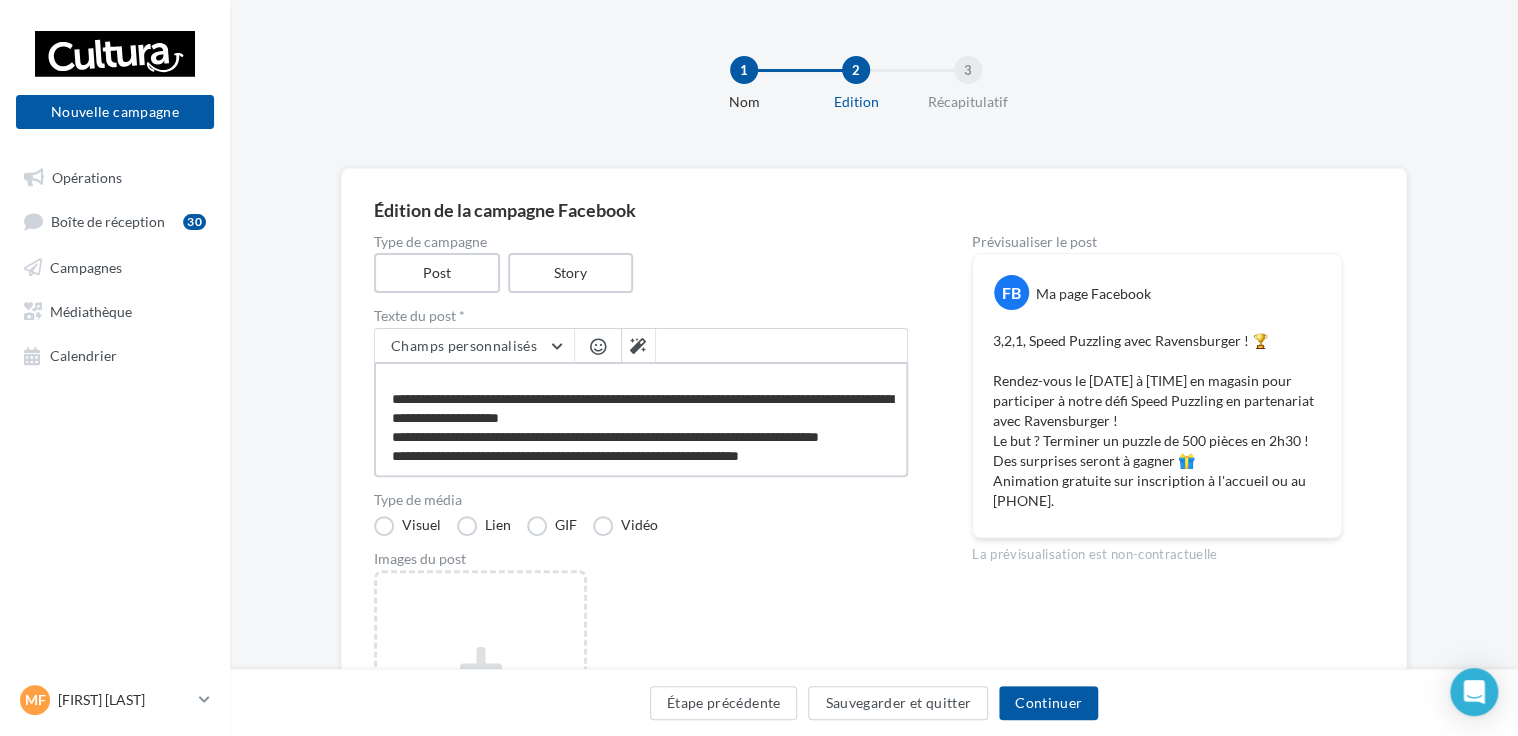 click on "**********" at bounding box center (641, 419) 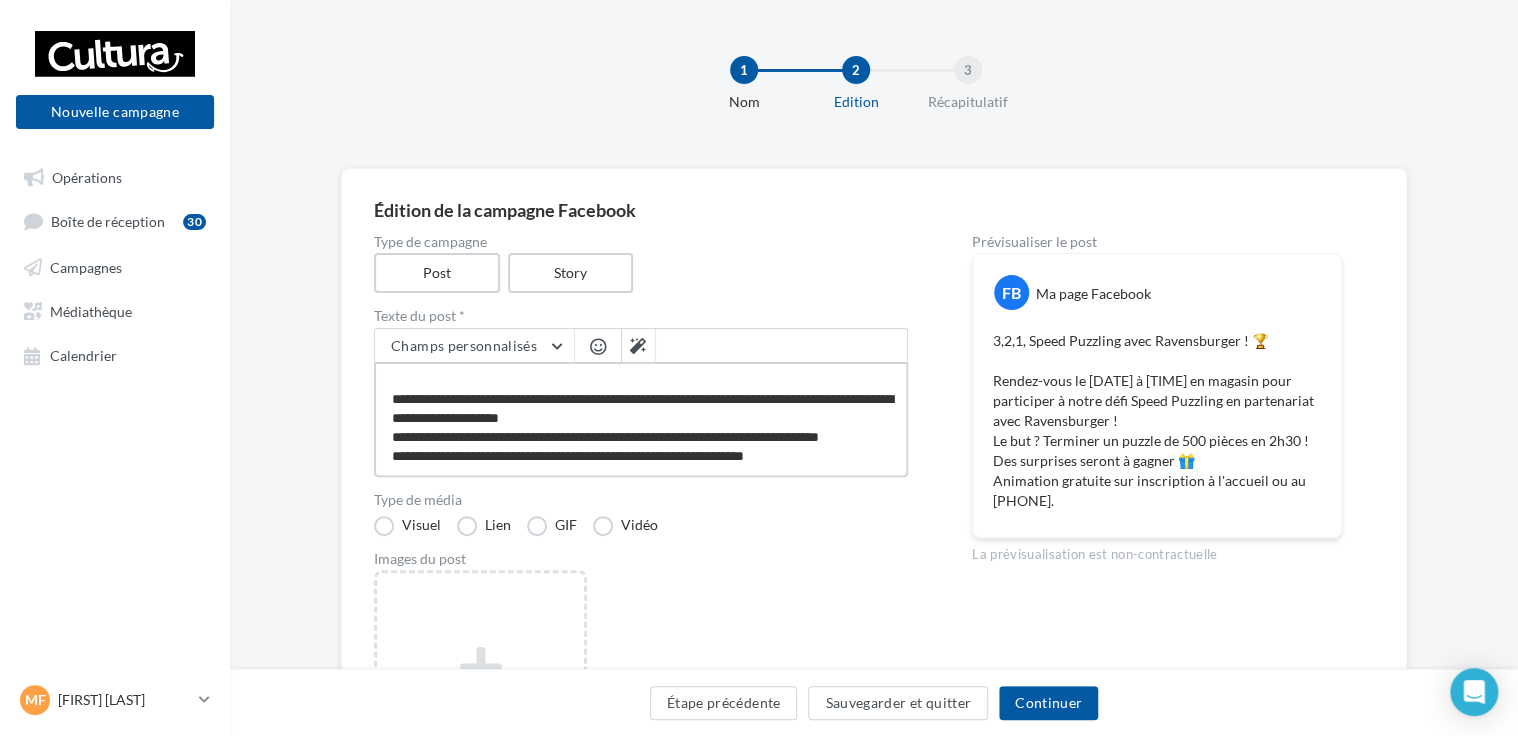 scroll, scrollTop: 48, scrollLeft: 0, axis: vertical 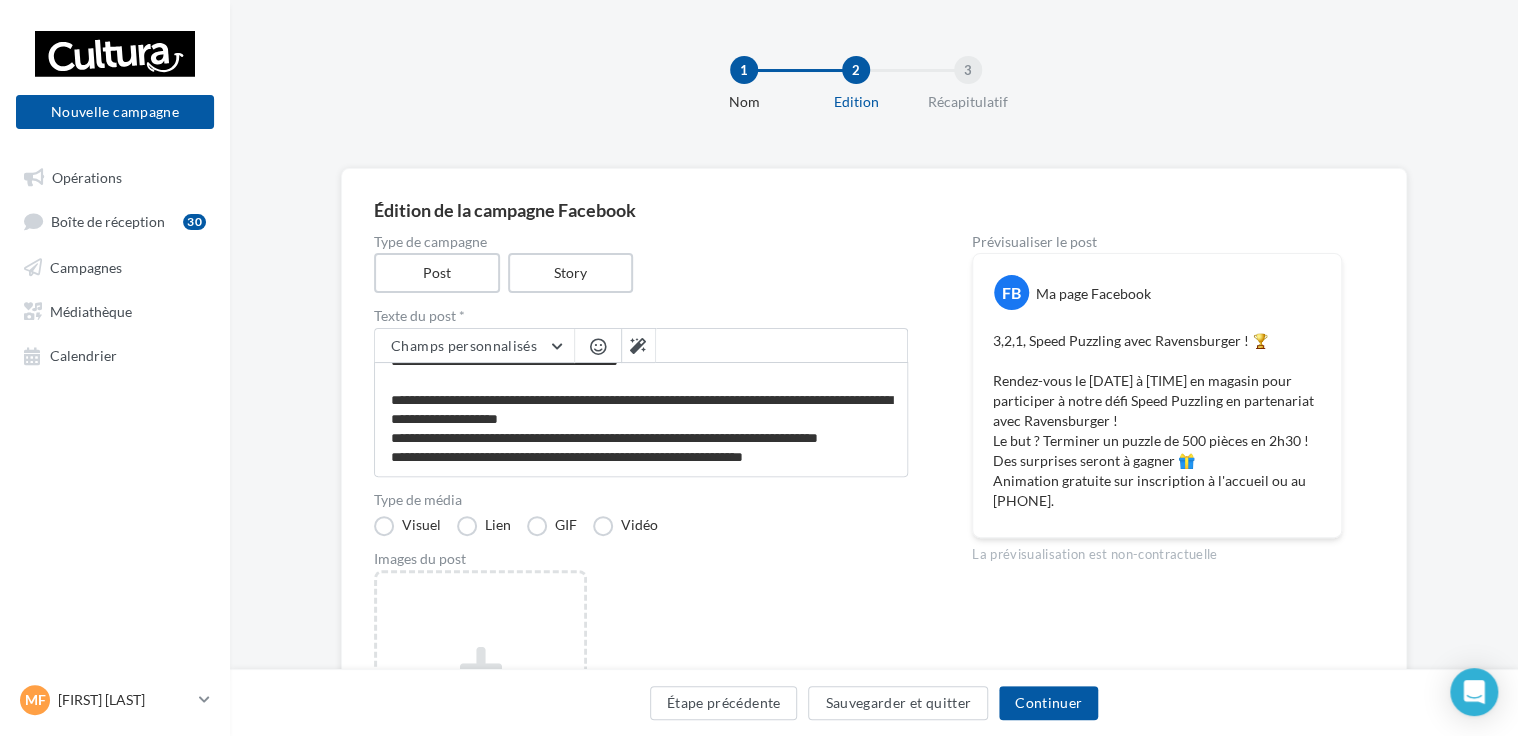 click at bounding box center [598, 346] 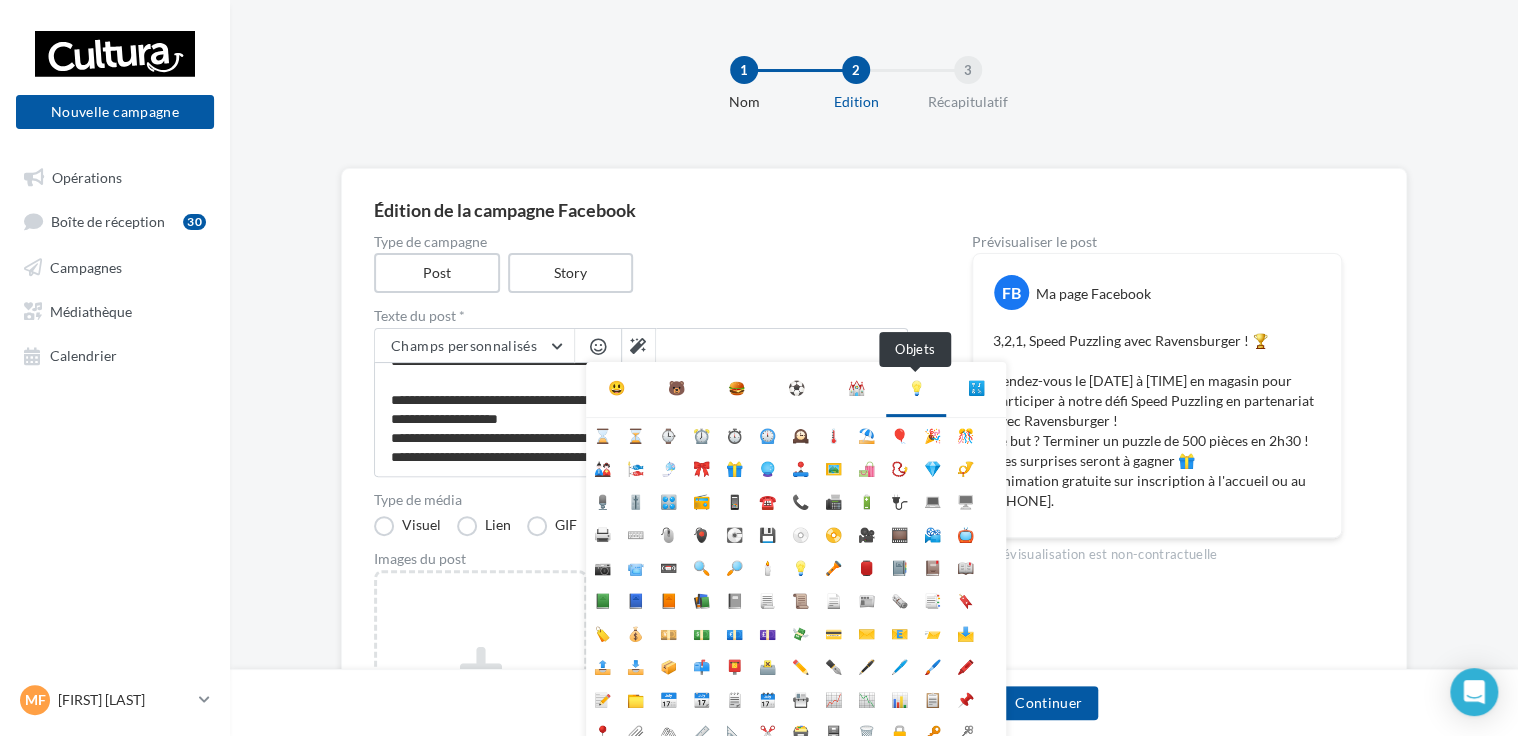 click on "💡" at bounding box center (916, 388) 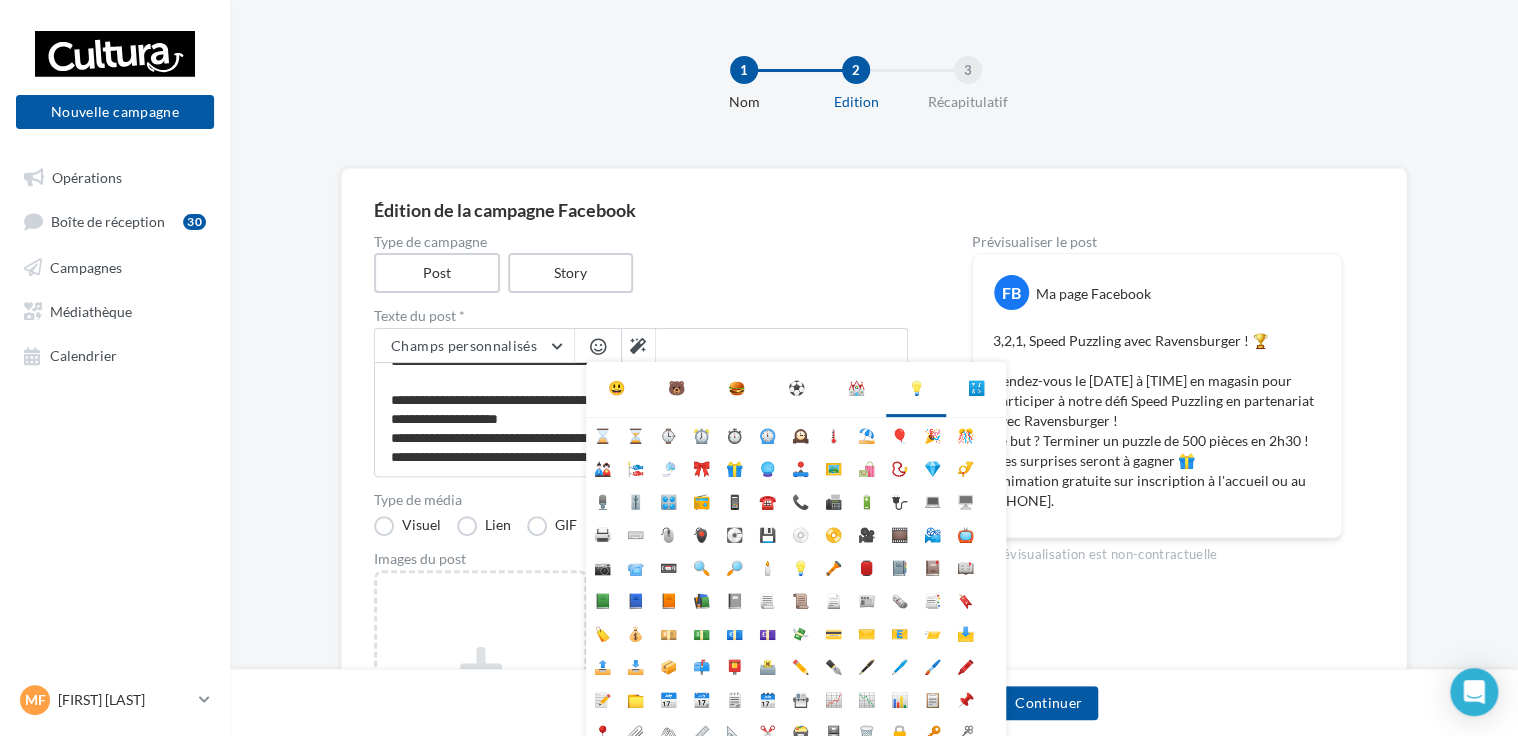 click on "🔣" at bounding box center [976, 388] 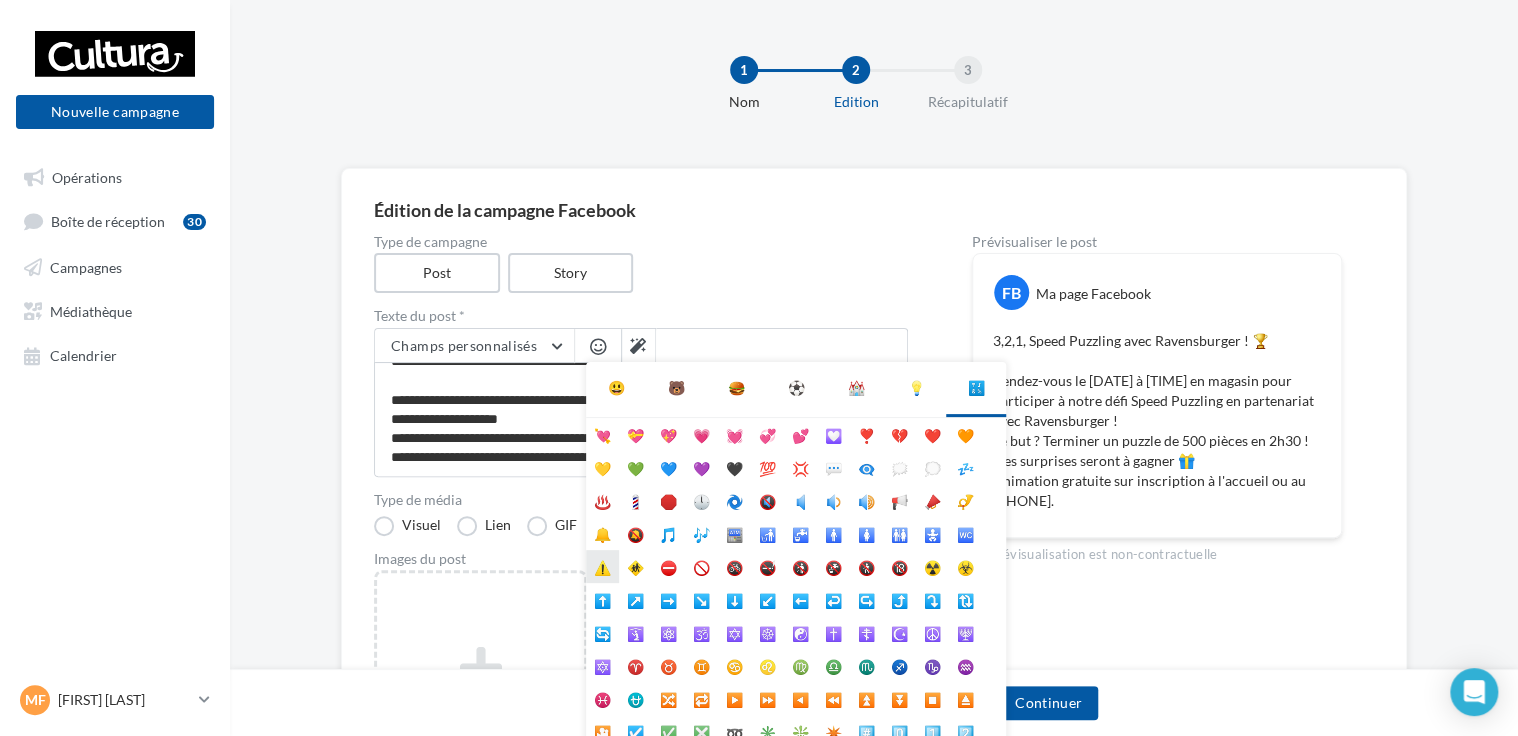 click on "⚠️" at bounding box center (602, 566) 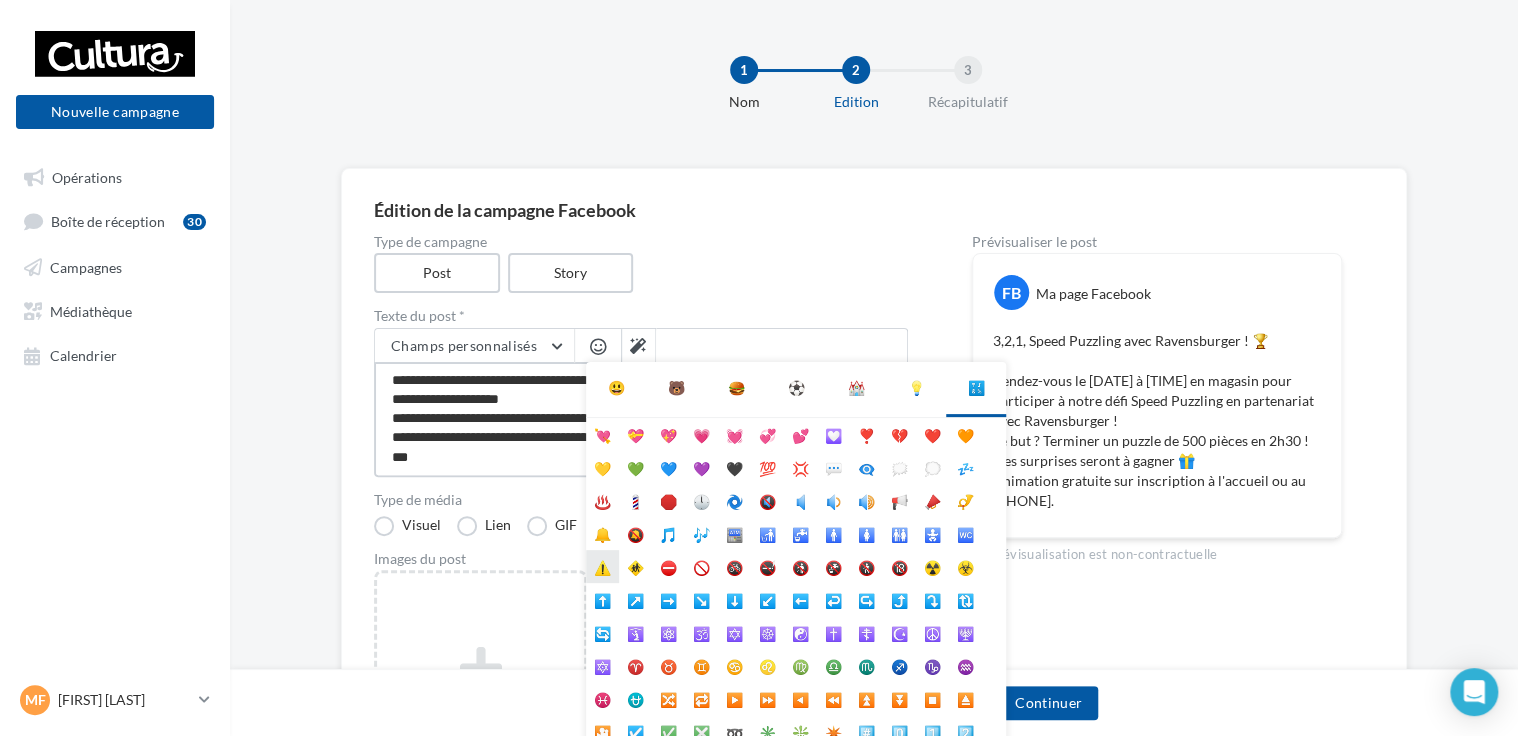 scroll, scrollTop: 48, scrollLeft: 0, axis: vertical 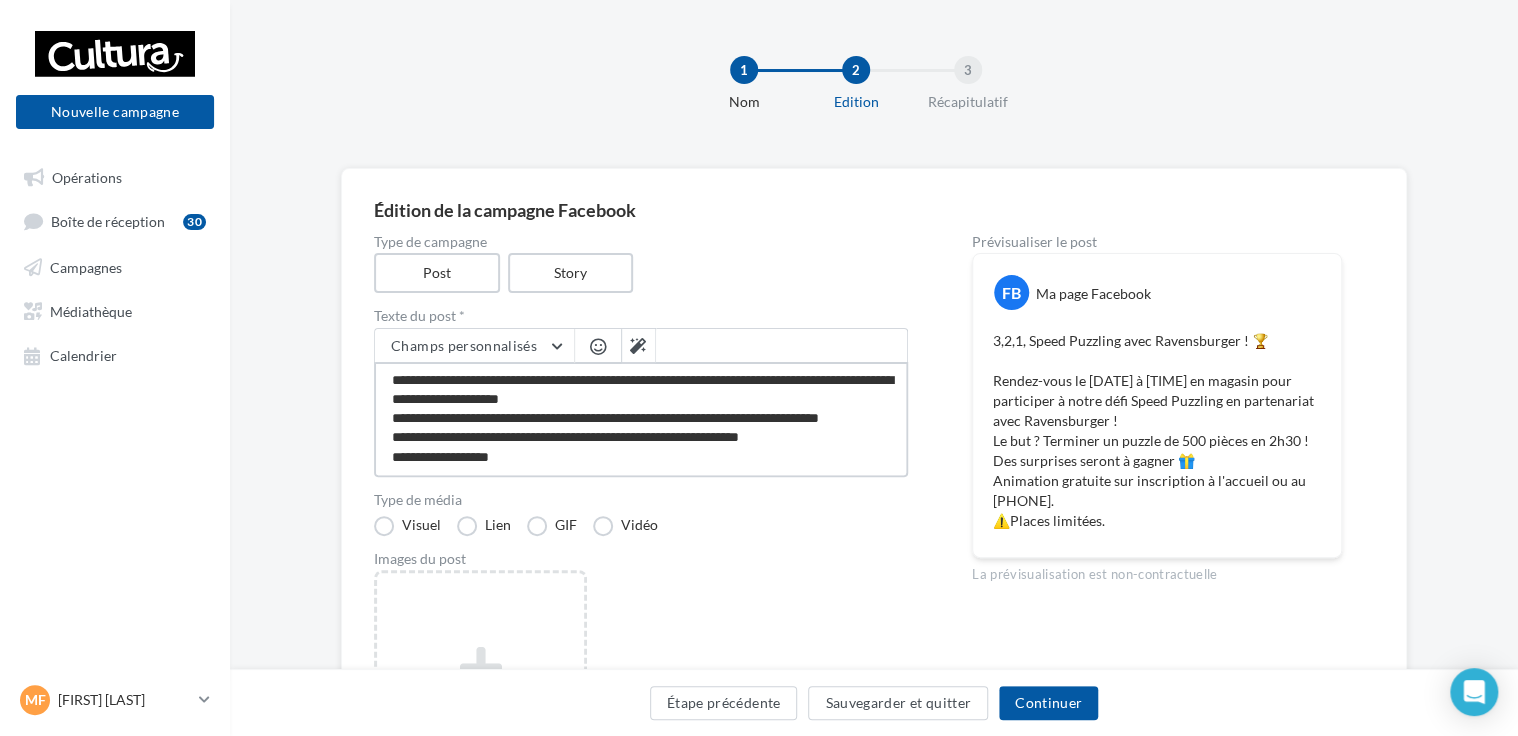 type on "**********" 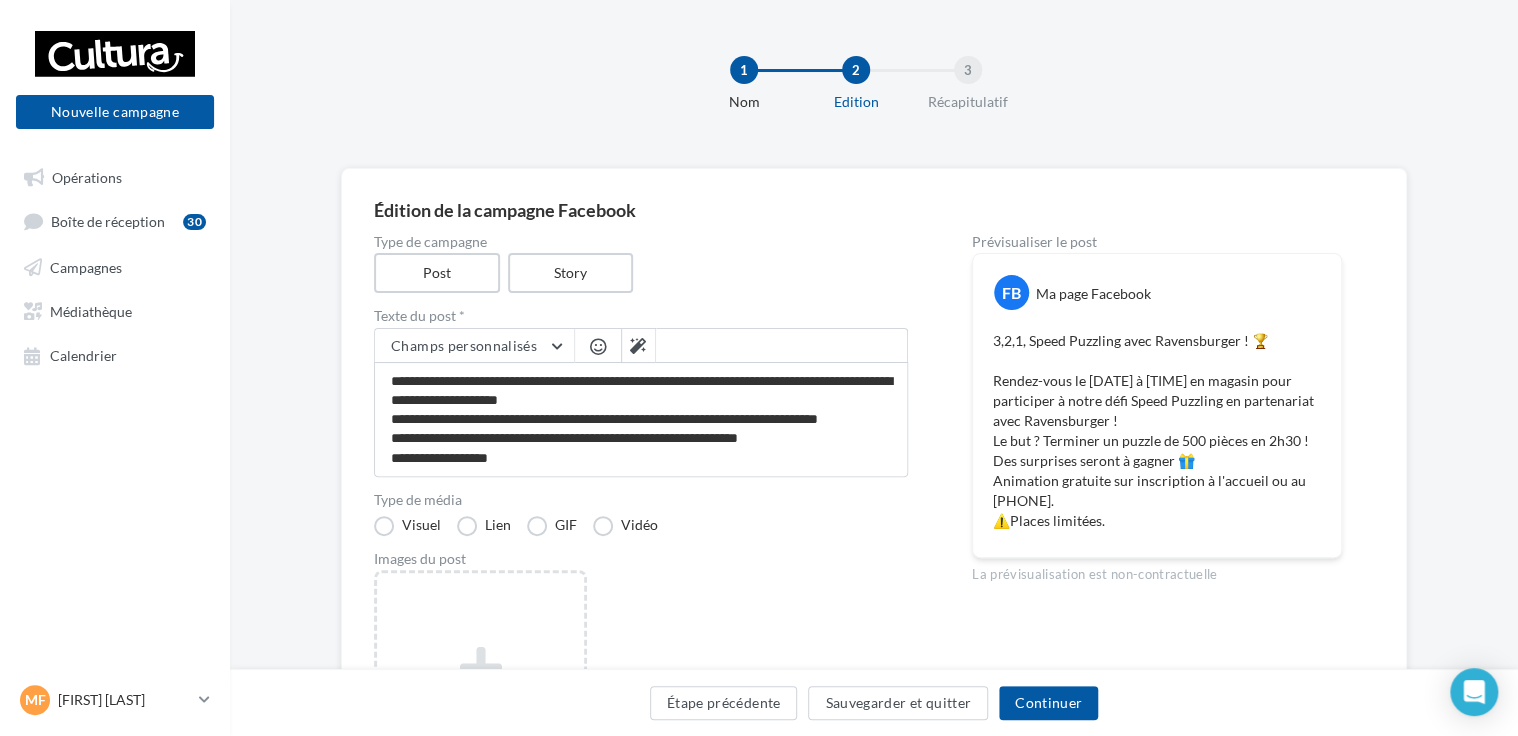click on "Ajouter une image     Format: png, jpg" at bounding box center [649, 710] 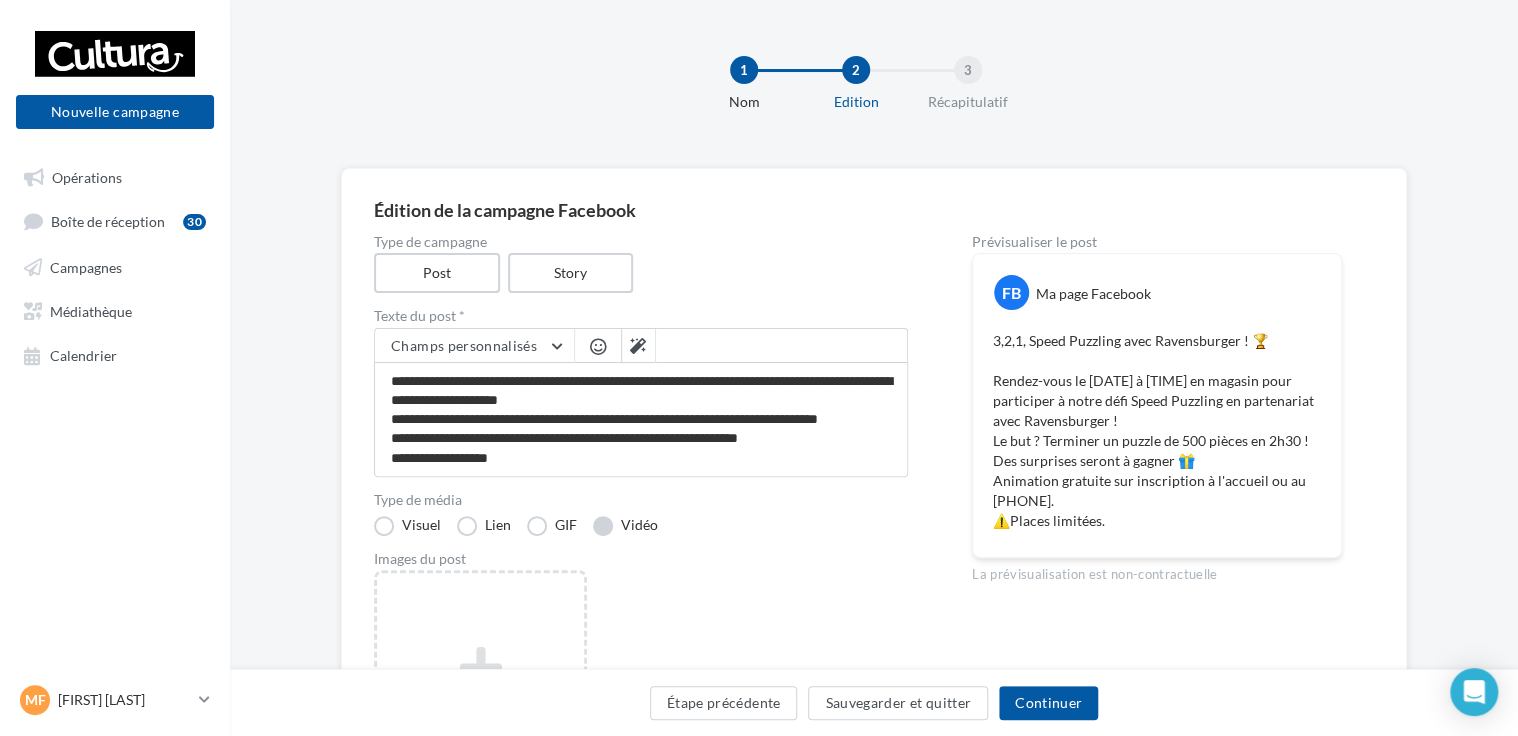 click on "Vidéo" at bounding box center (625, 526) 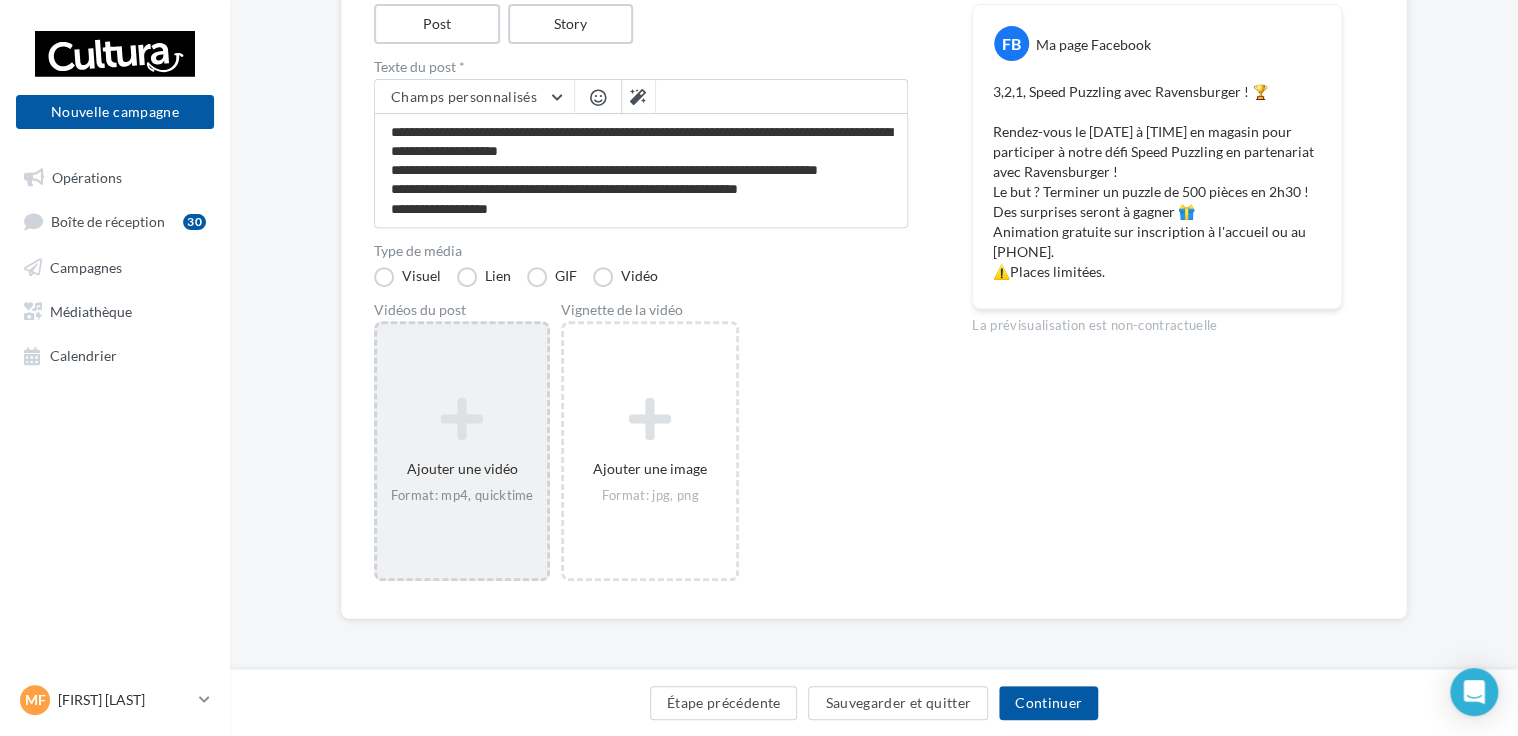 click on "Ajouter une vidéo     Format: mp4, quicktime" at bounding box center (462, 451) 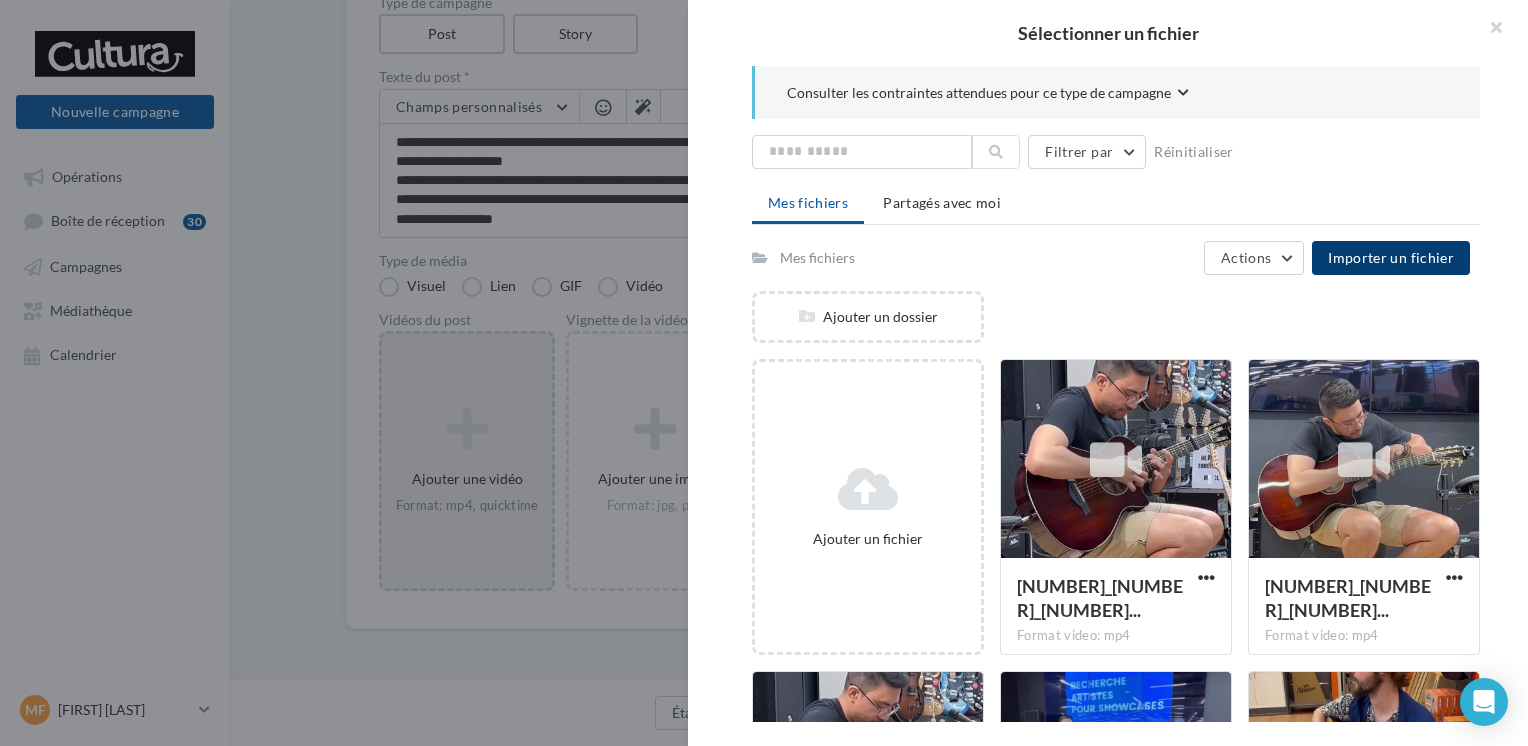 click on "Importer un fichier" at bounding box center [1391, 257] 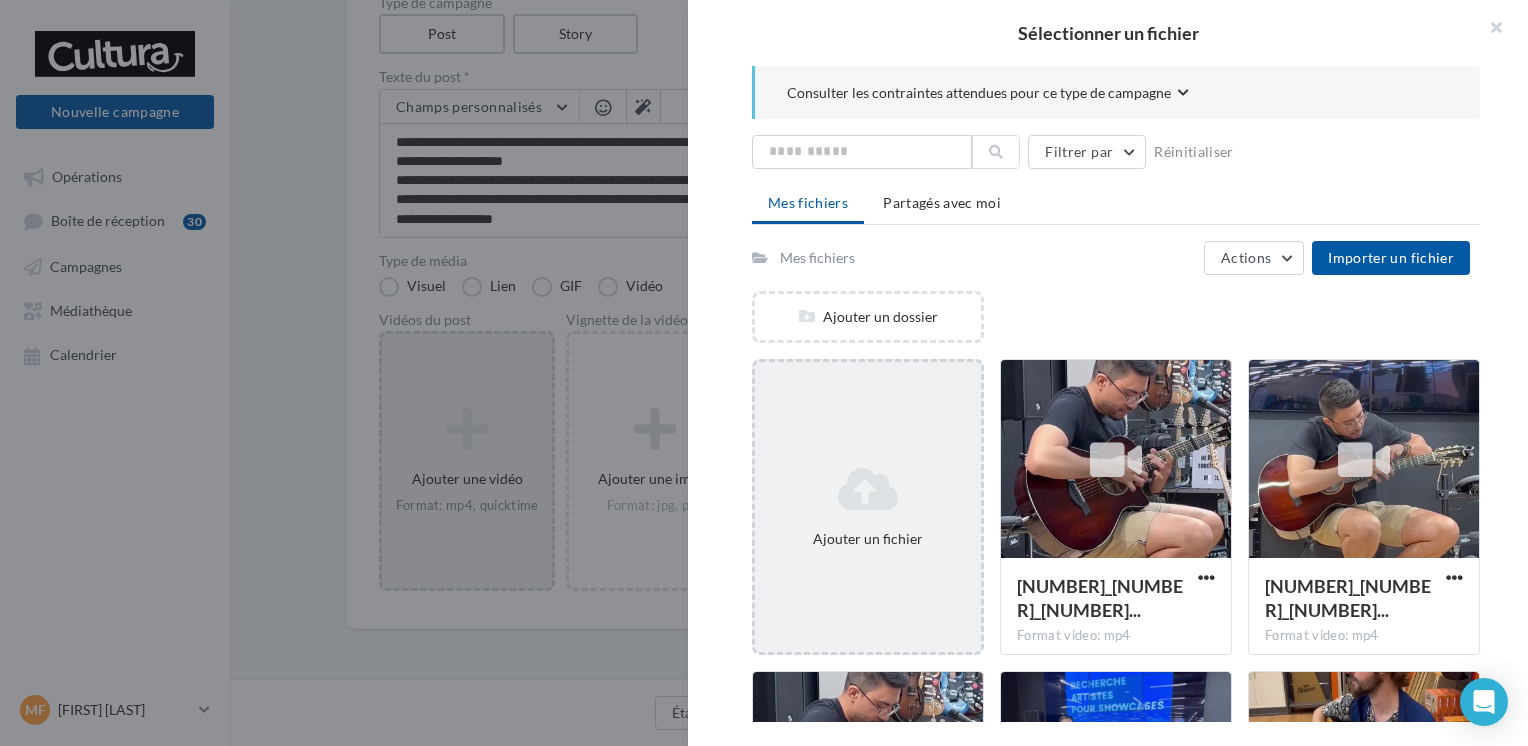 click at bounding box center (868, 489) 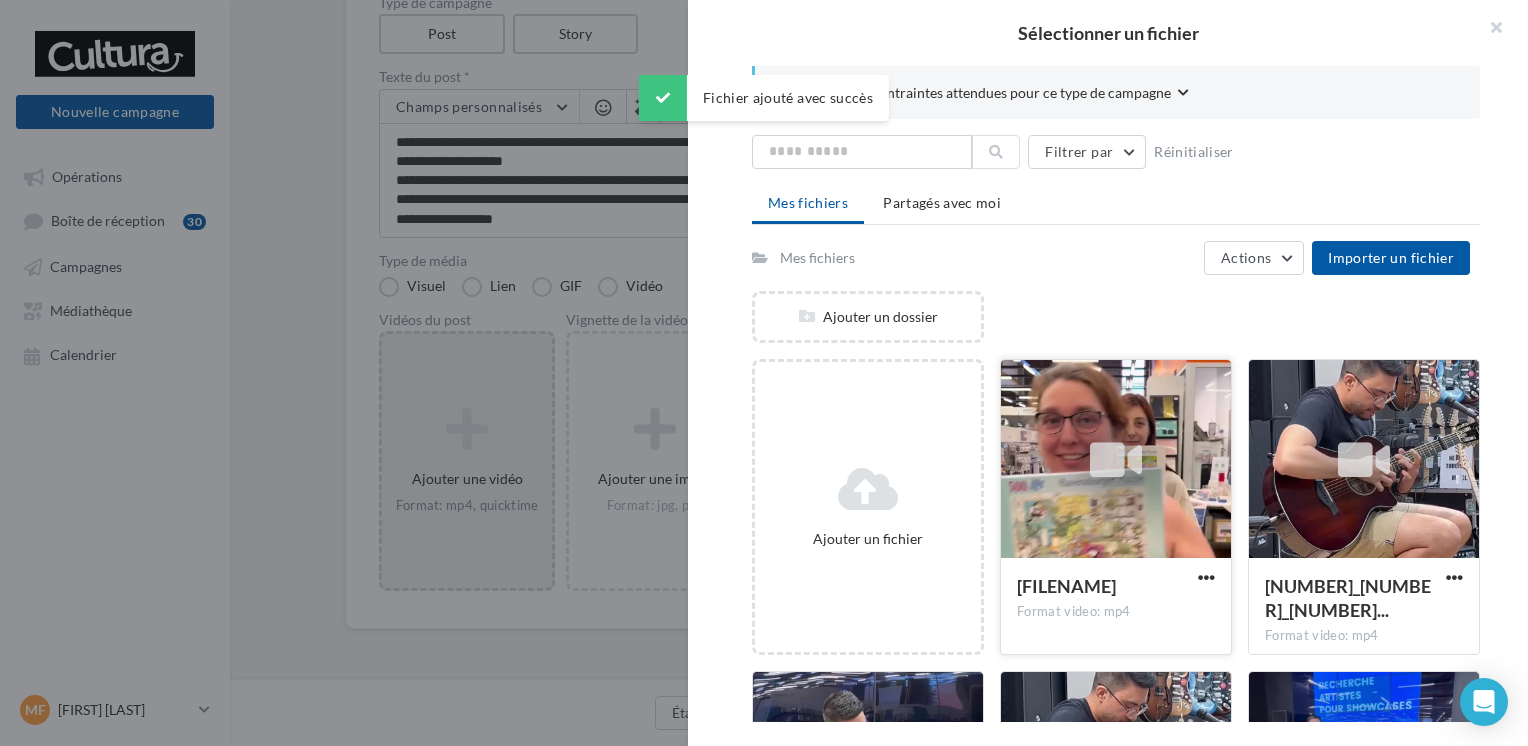click at bounding box center (1116, 460) 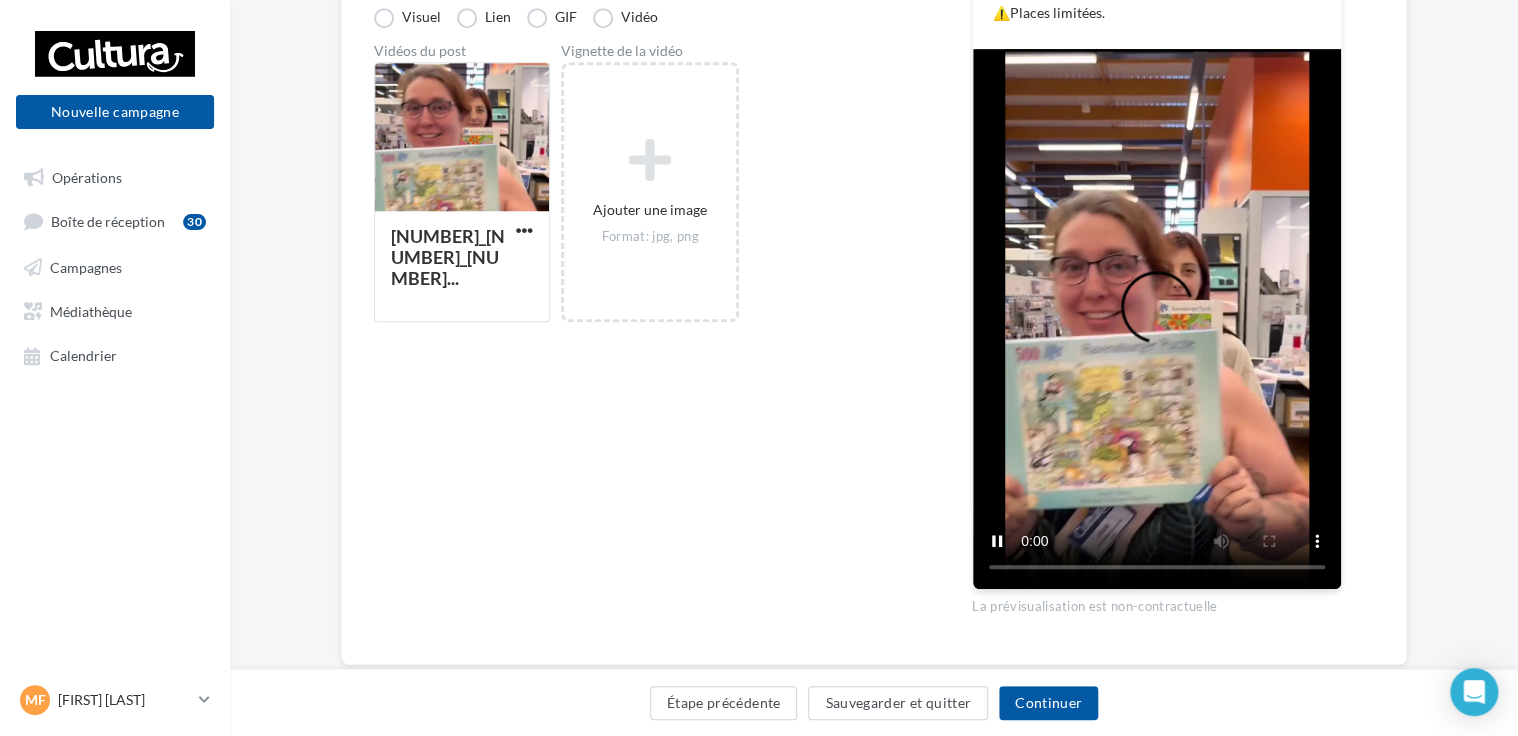 scroll, scrollTop: 510, scrollLeft: 0, axis: vertical 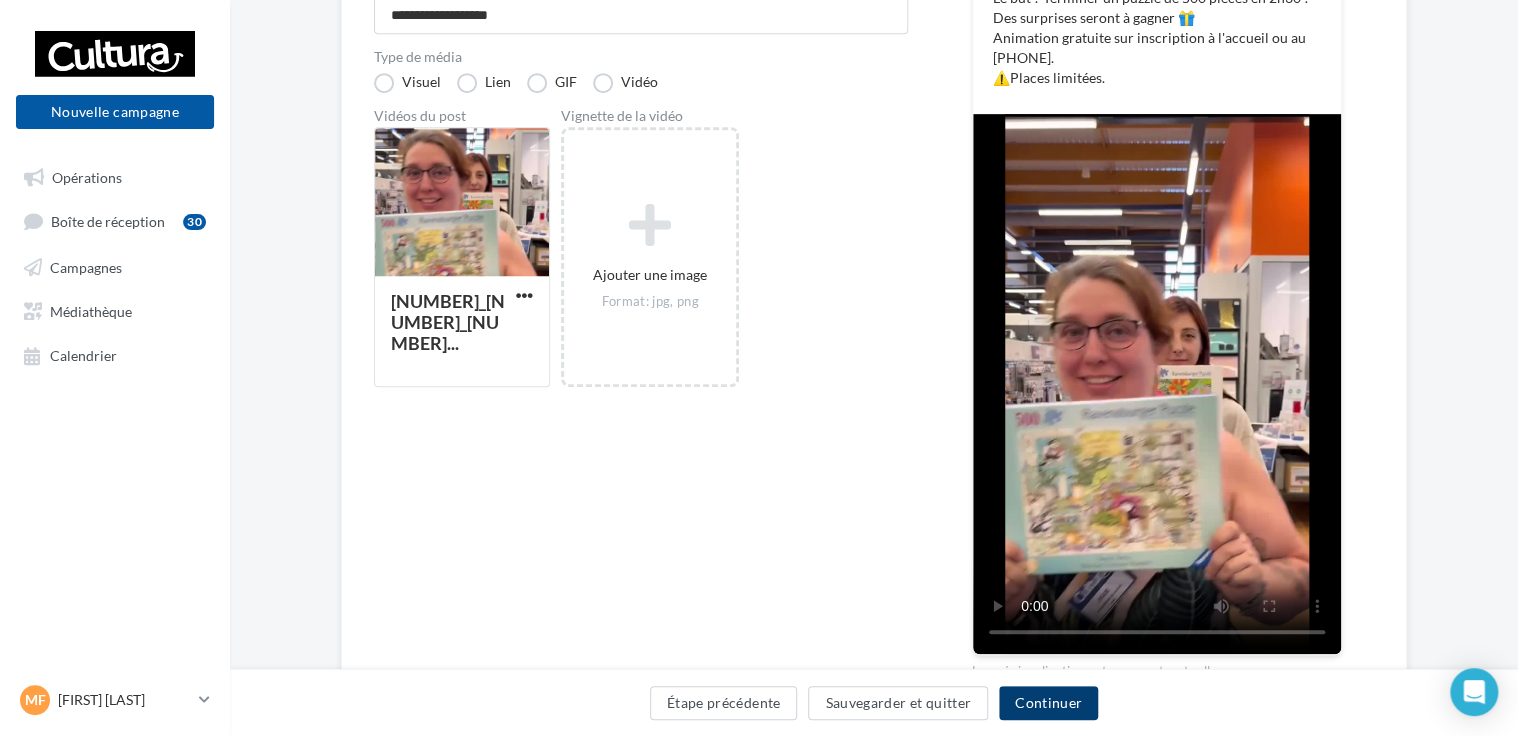 click on "Continuer" at bounding box center [1048, 703] 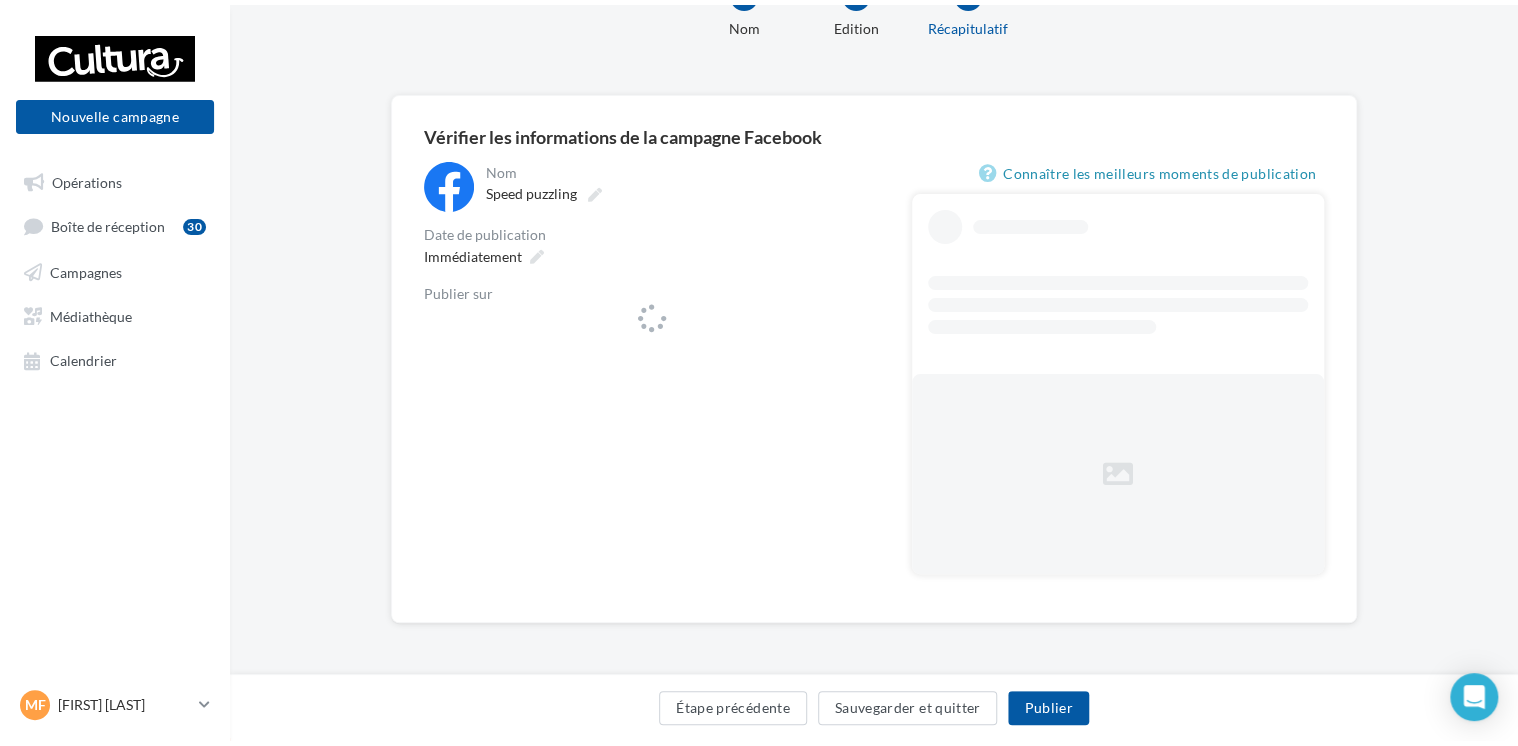 scroll, scrollTop: 0, scrollLeft: 0, axis: both 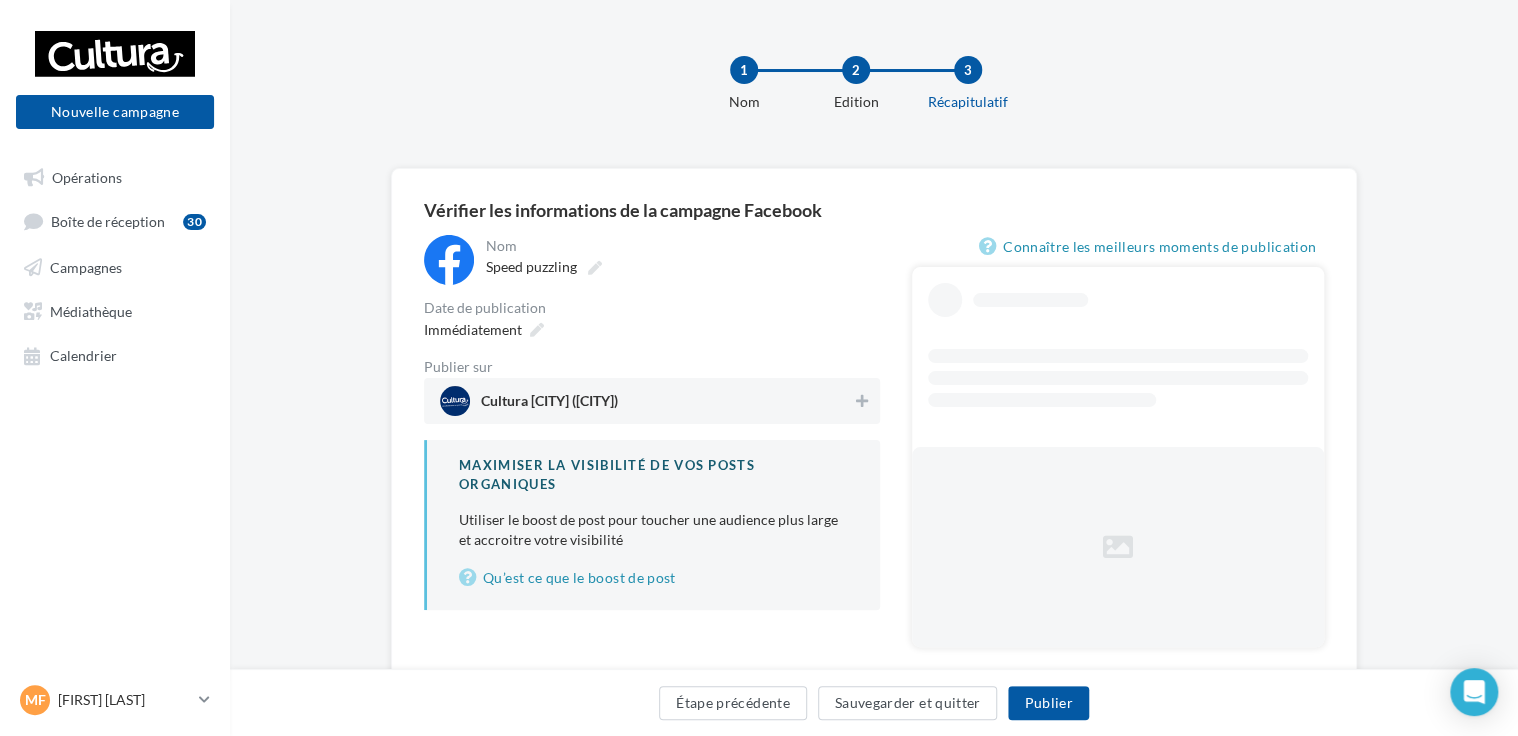 click on "Cultura [CITY] ([CITY])" at bounding box center (646, 401) 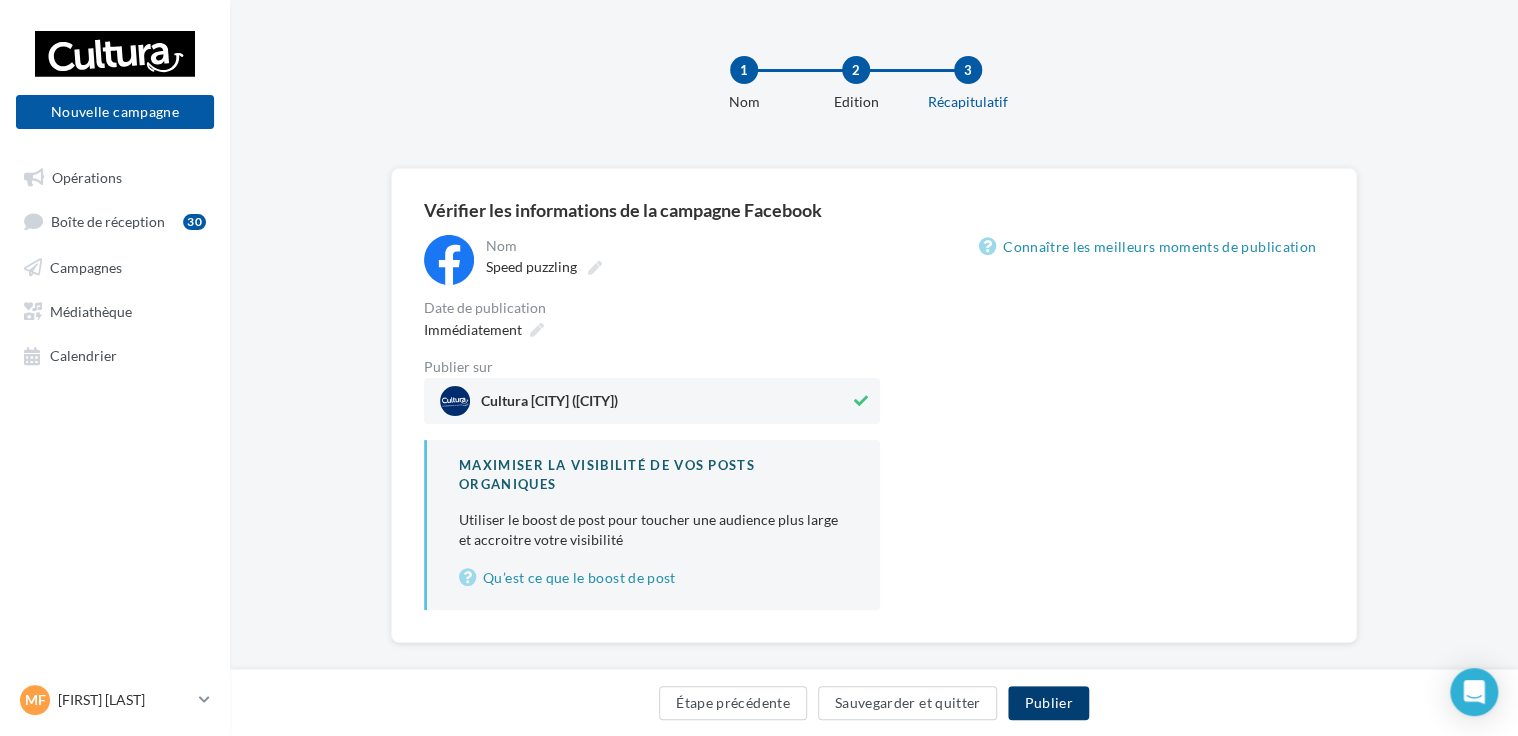 click on "Publier" at bounding box center (1048, 703) 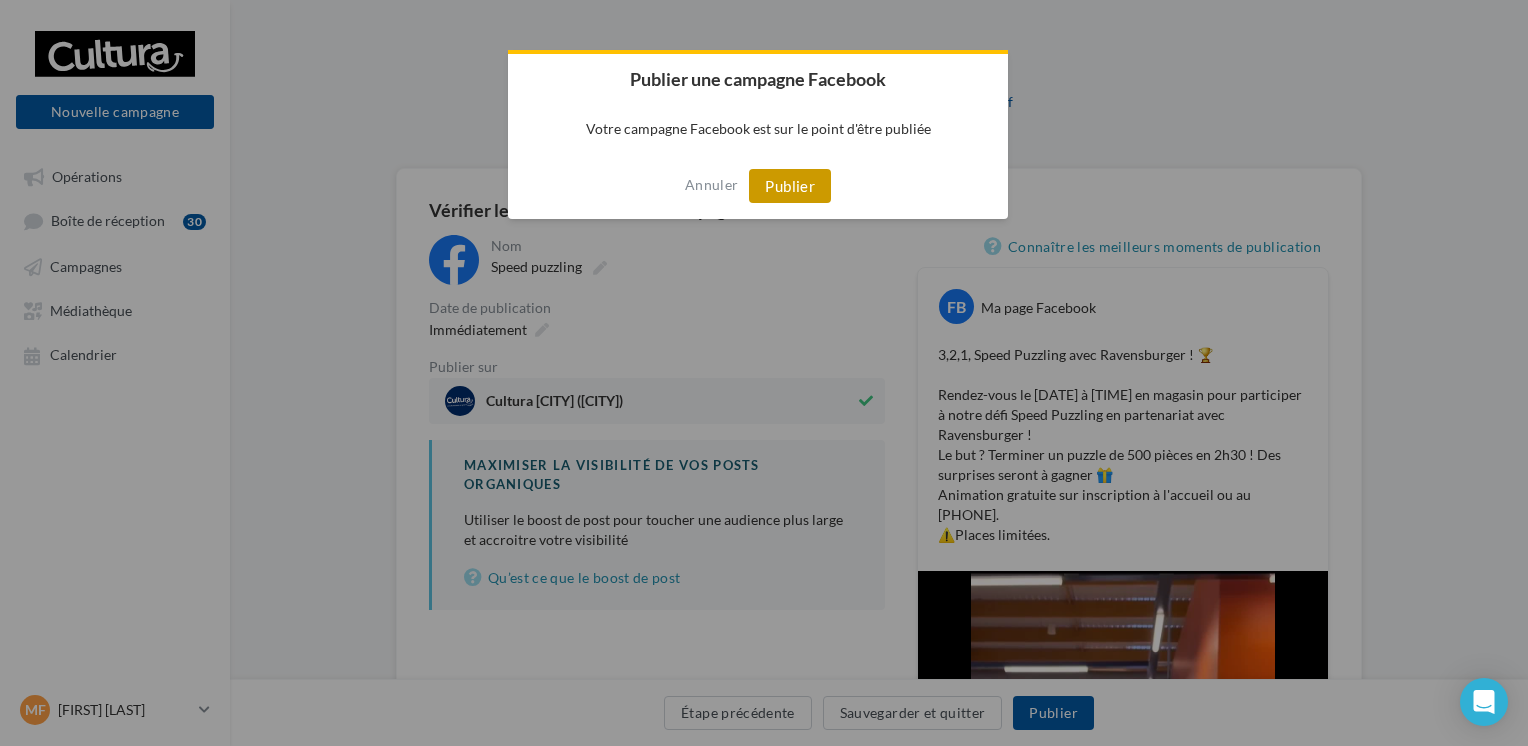 click on "Publier" at bounding box center [790, 186] 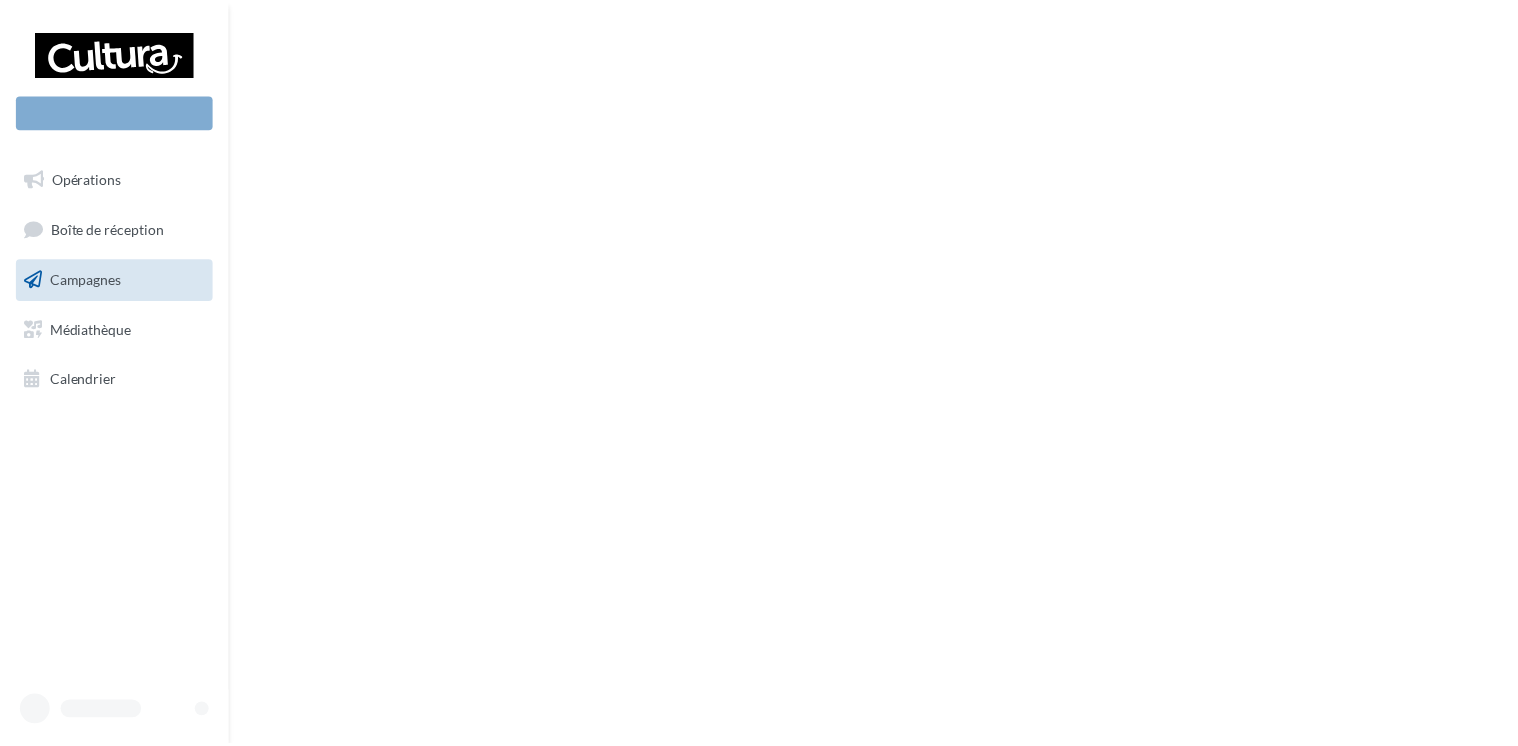 scroll, scrollTop: 0, scrollLeft: 0, axis: both 